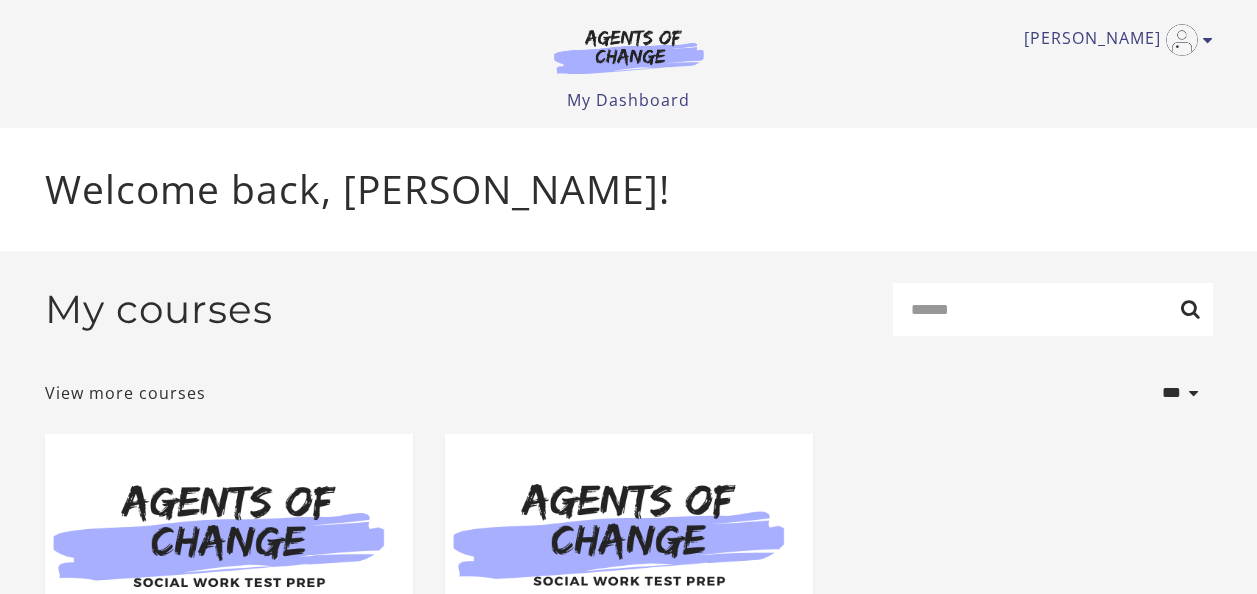 scroll, scrollTop: 0, scrollLeft: 0, axis: both 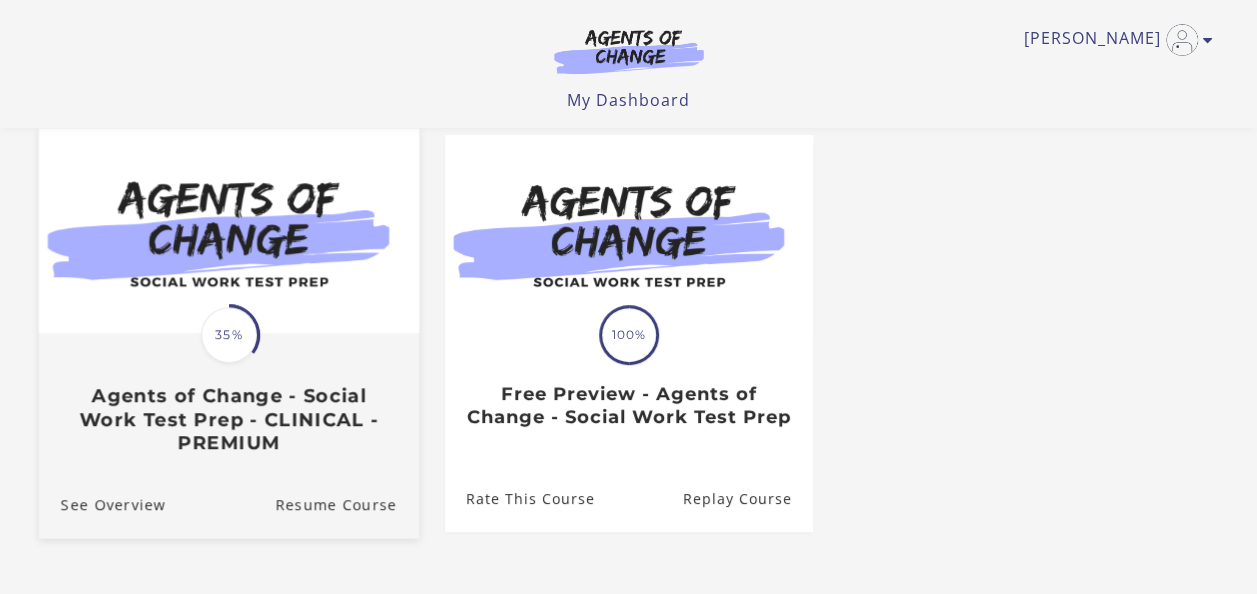 click at bounding box center (228, 230) 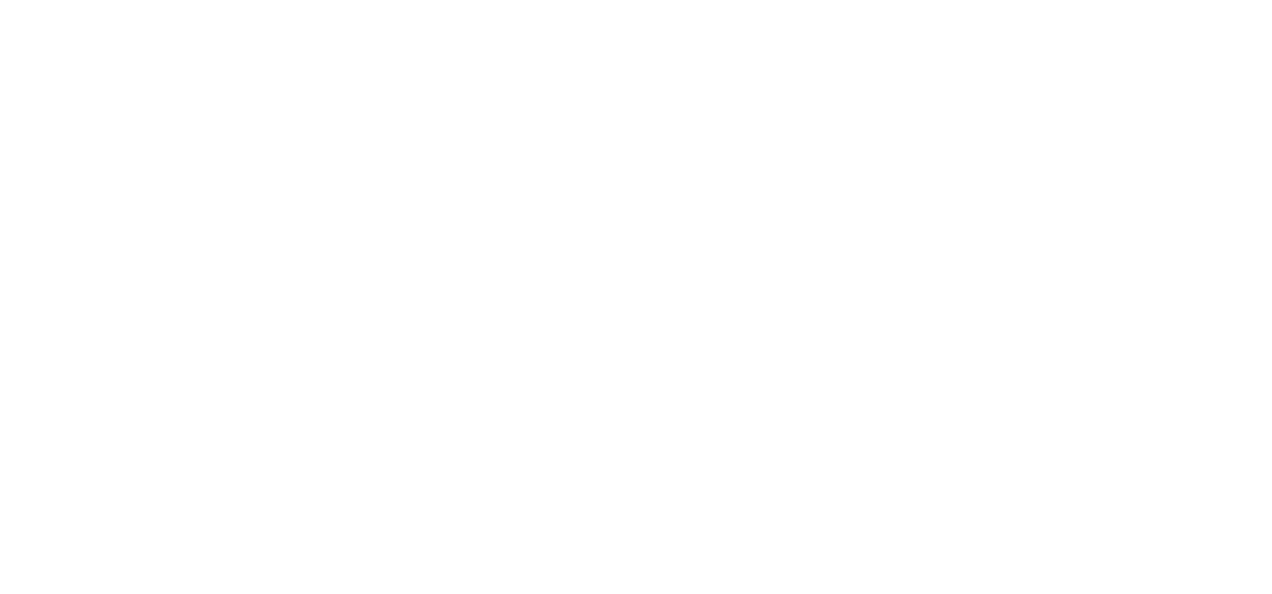 scroll, scrollTop: 0, scrollLeft: 0, axis: both 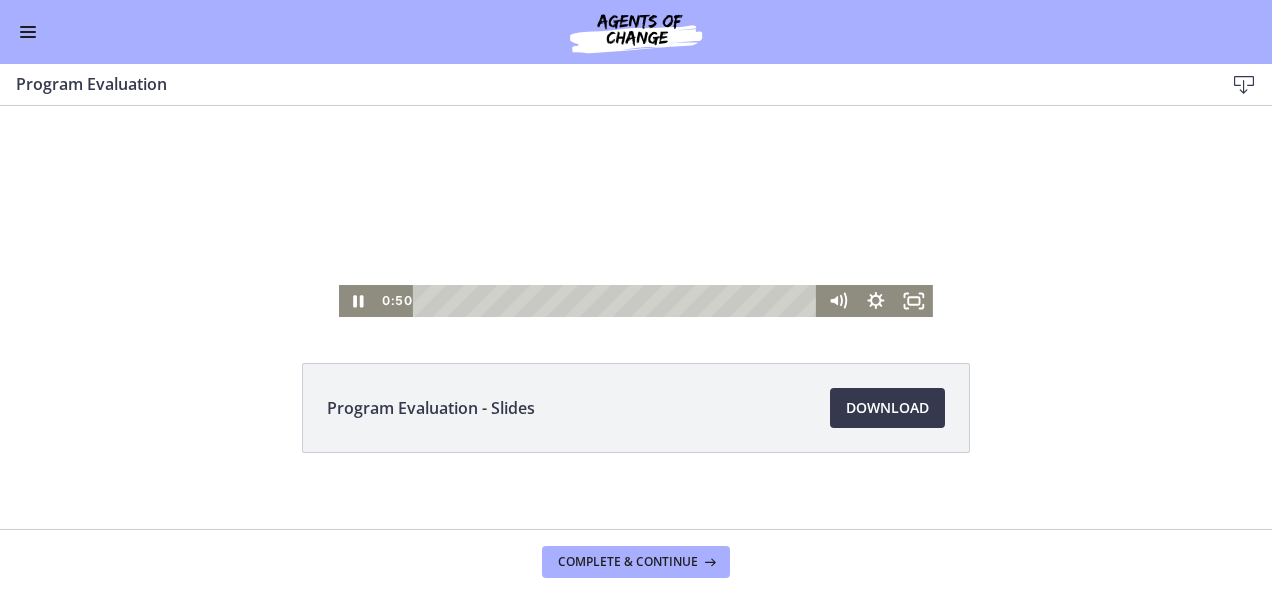 click on "Click for sound
@keyframes VOLUME_SMALL_WAVE_FLASH {
0% { opacity: 0; }
33% { opacity: 1; }
66% { opacity: 1; }
100% { opacity: 0; }
}
@keyframes VOLUME_LARGE_WAVE_FLASH {
0% { opacity: 0; }
33% { opacity: 1; }
66% { opacity: 1; }
100% { opacity: 0; }
}
.volume__small-wave {
animation: VOLUME_SMALL_WAVE_FLASH 2s infinite;
opacity: 0;
}
.volume__large-wave {
animation: VOLUME_LARGE_WAVE_FLASH 2s infinite .3s;
opacity: 0;
}
0:50 0:00" at bounding box center (636, 150) 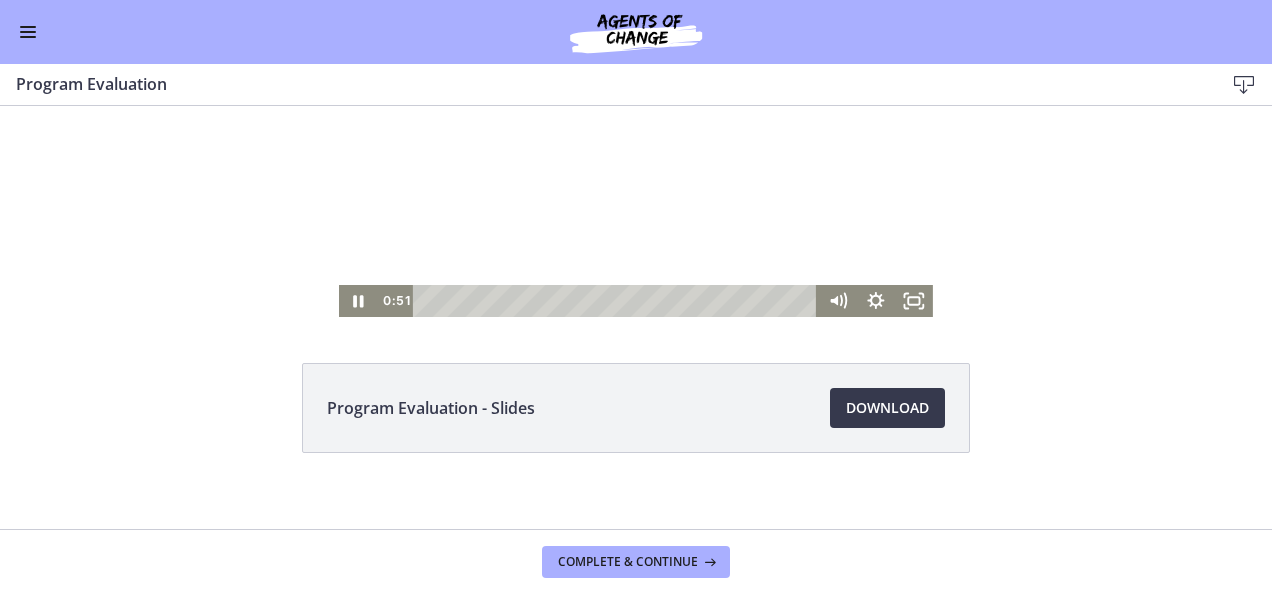 scroll, scrollTop: 0, scrollLeft: 0, axis: both 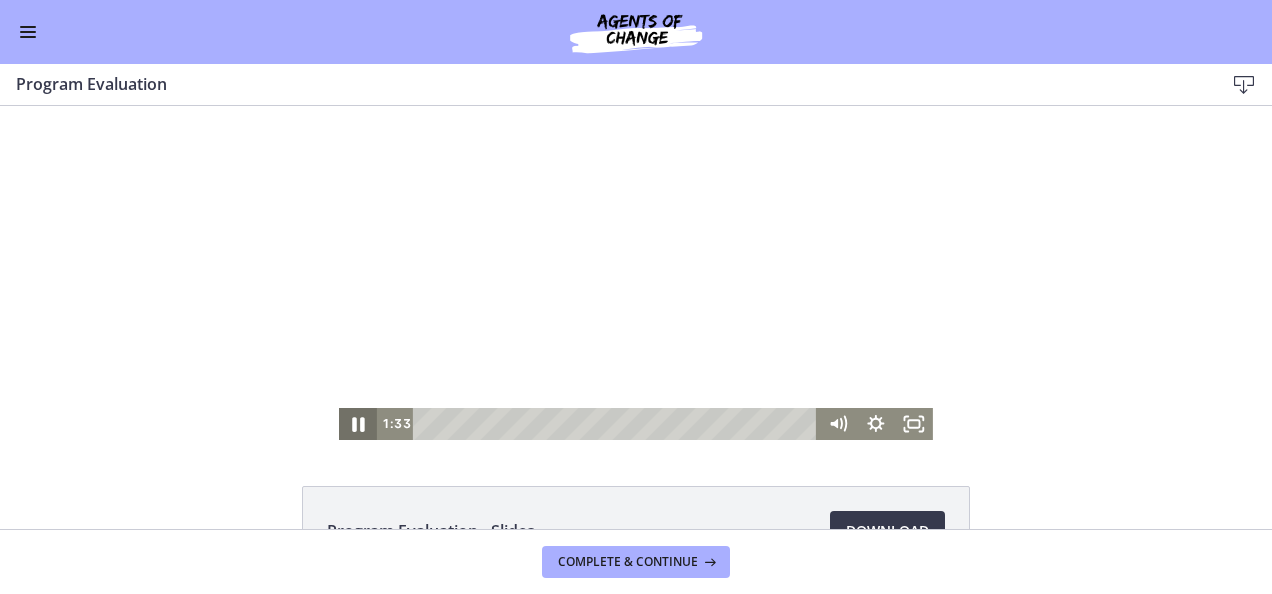 click 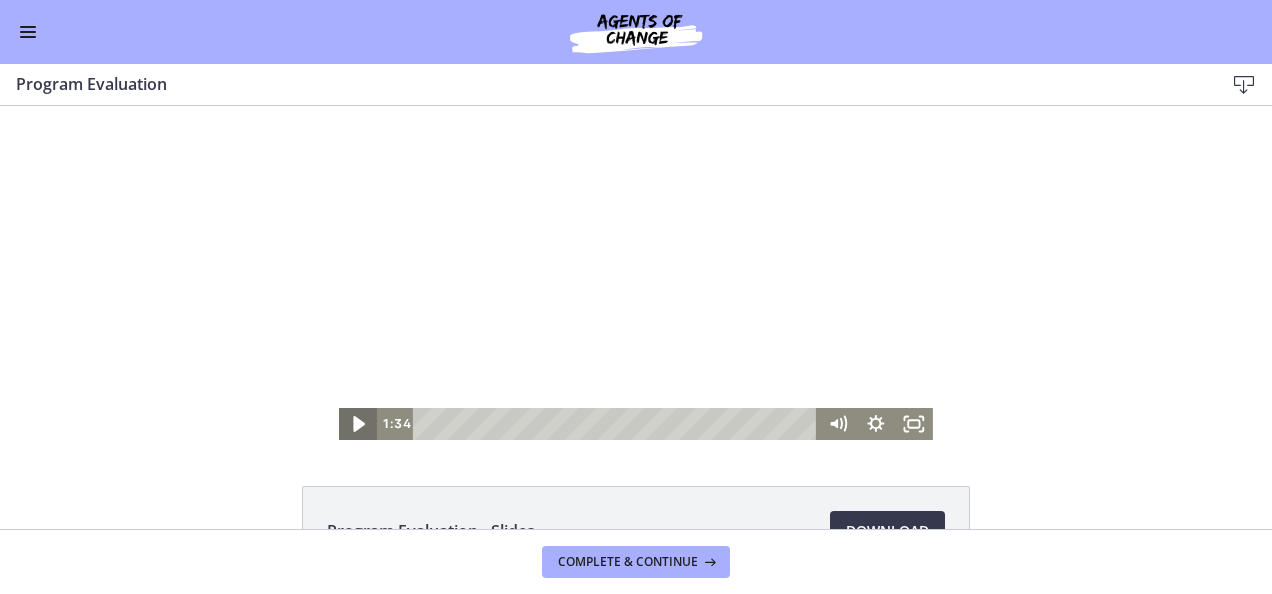 click 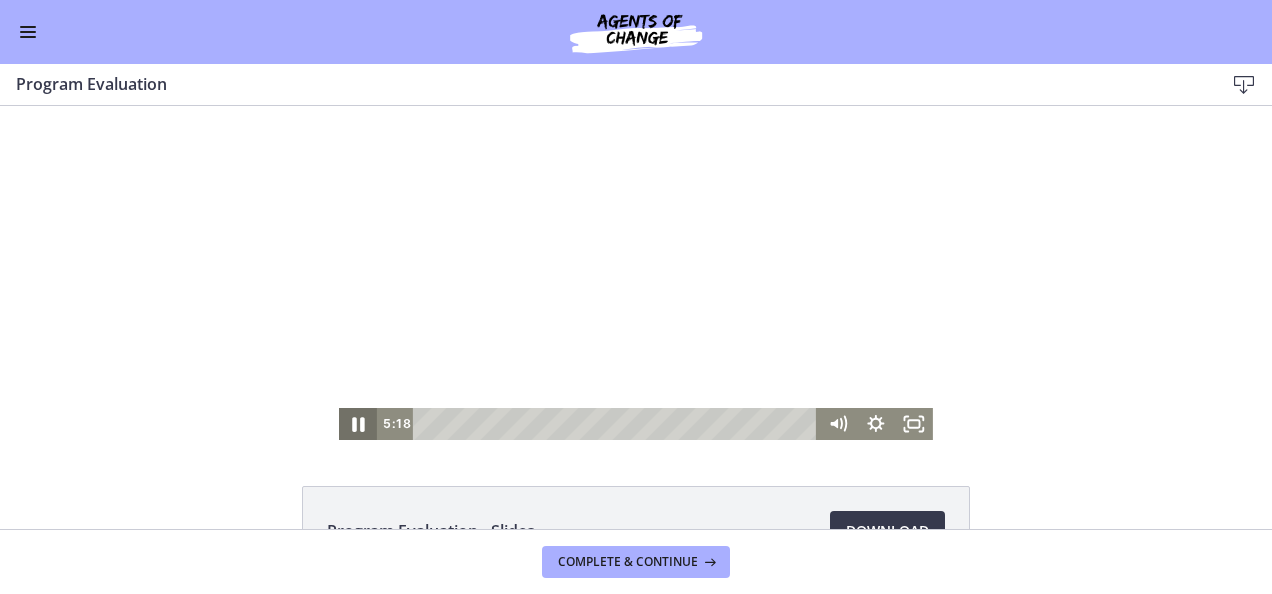 click 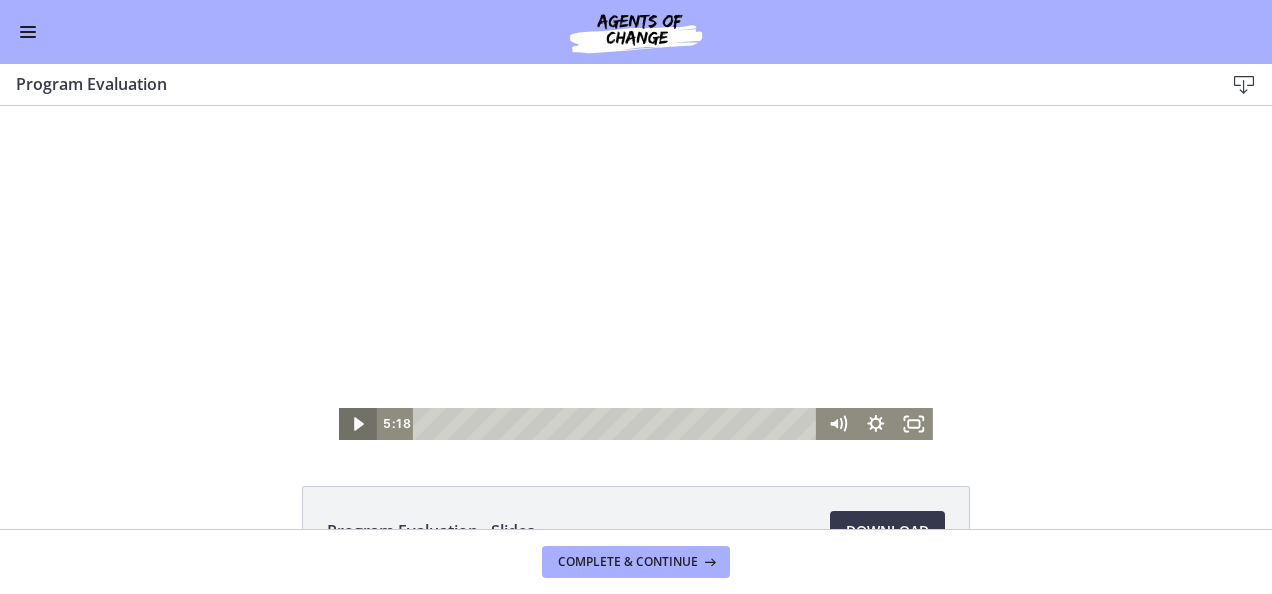 click 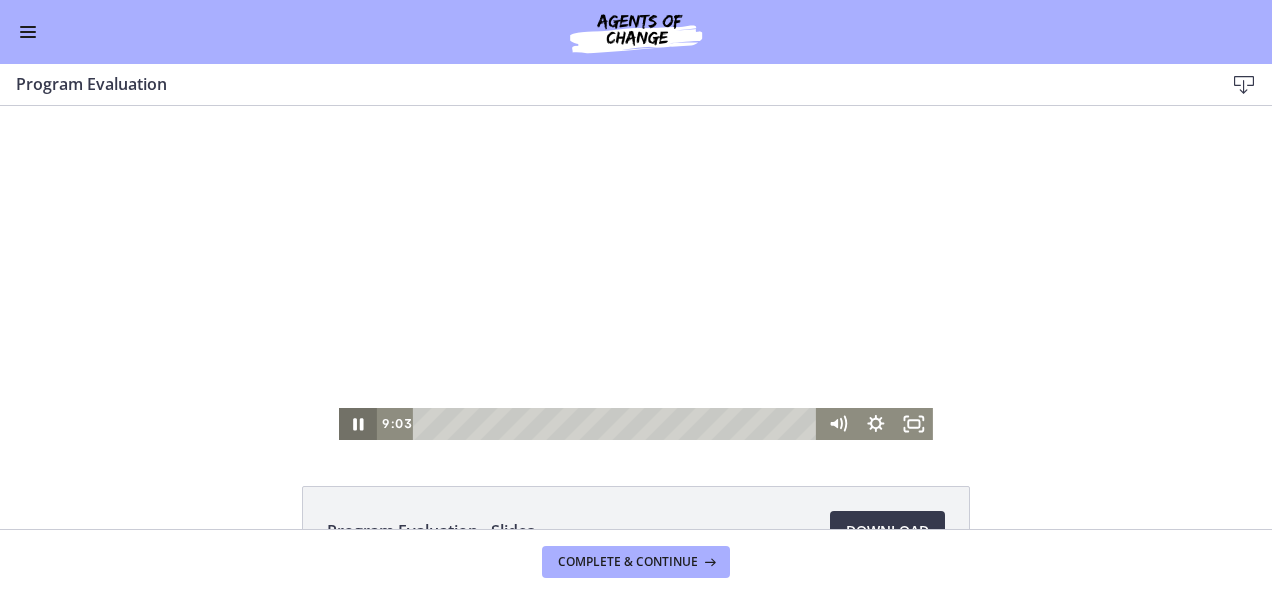 click 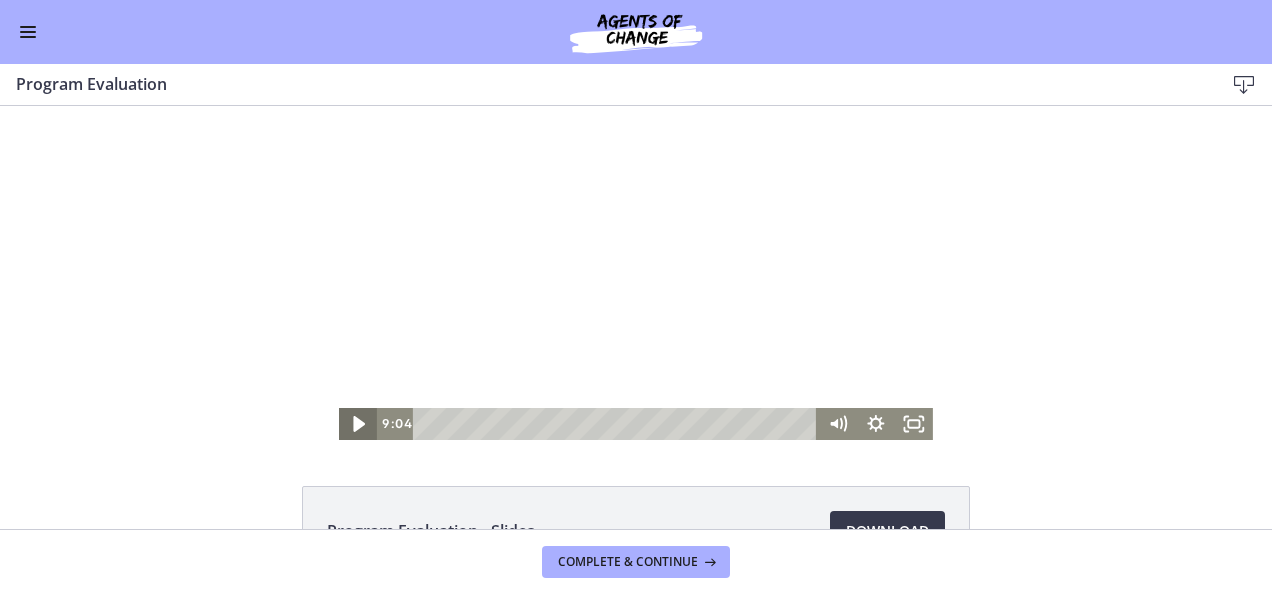 click 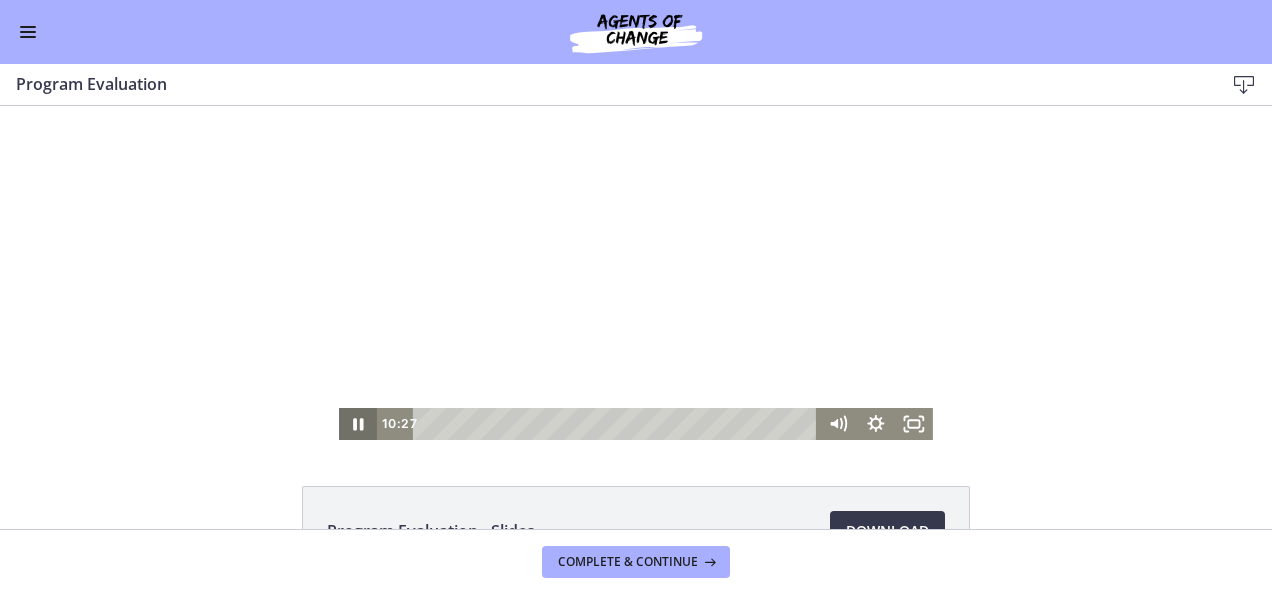click 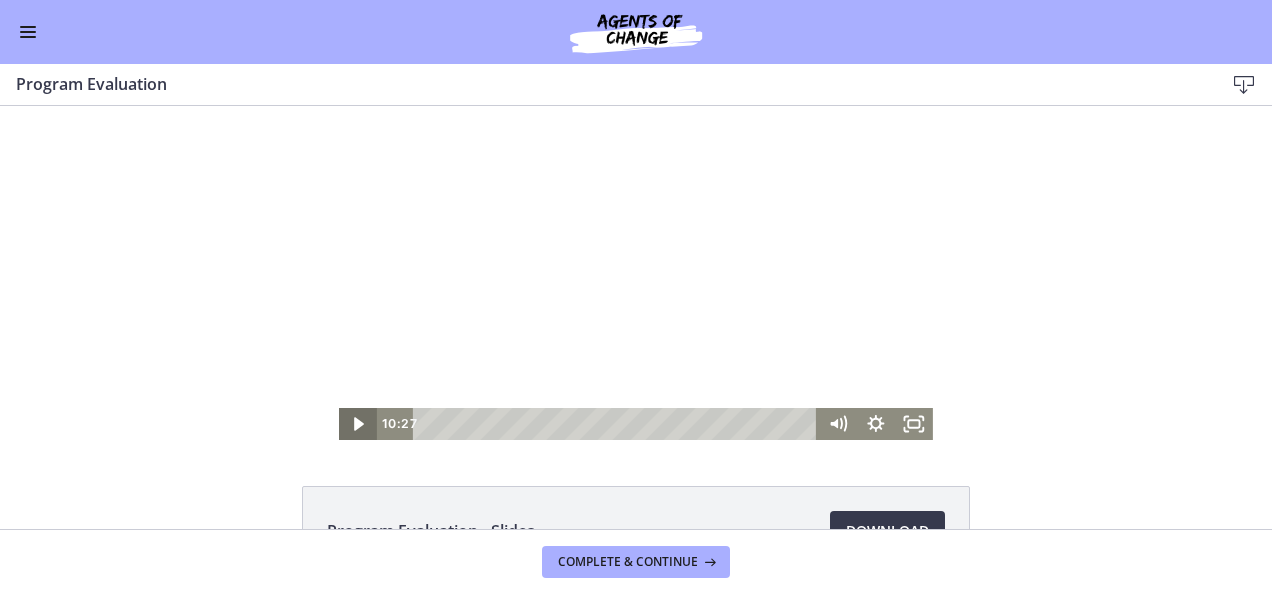 type 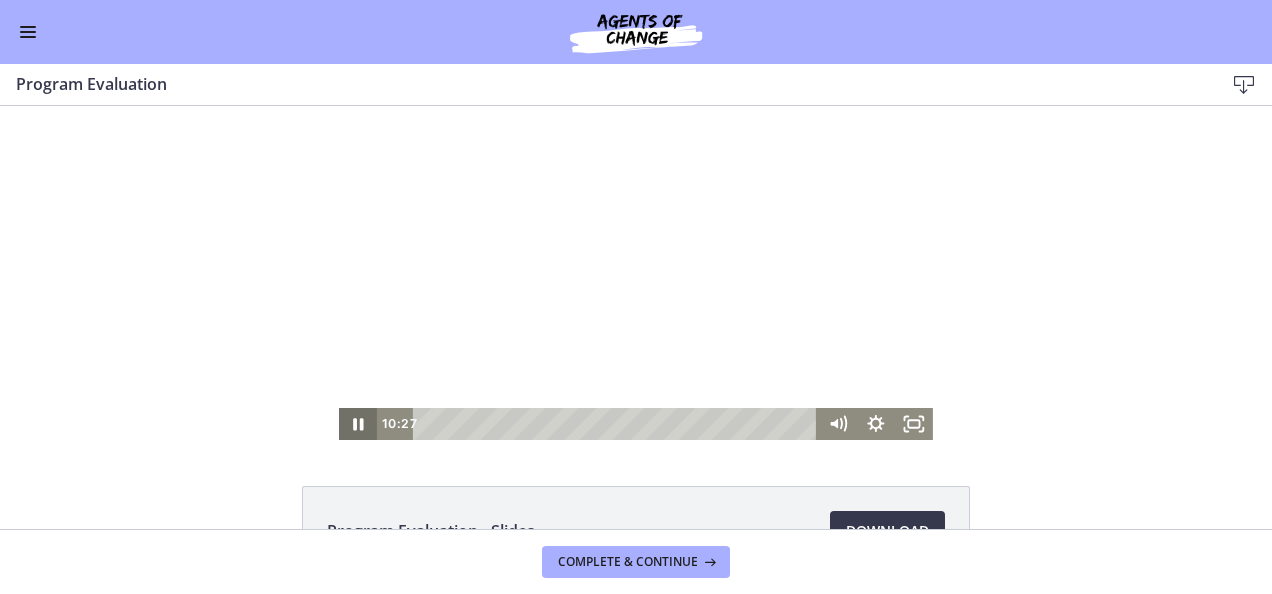 click at bounding box center [358, 424] 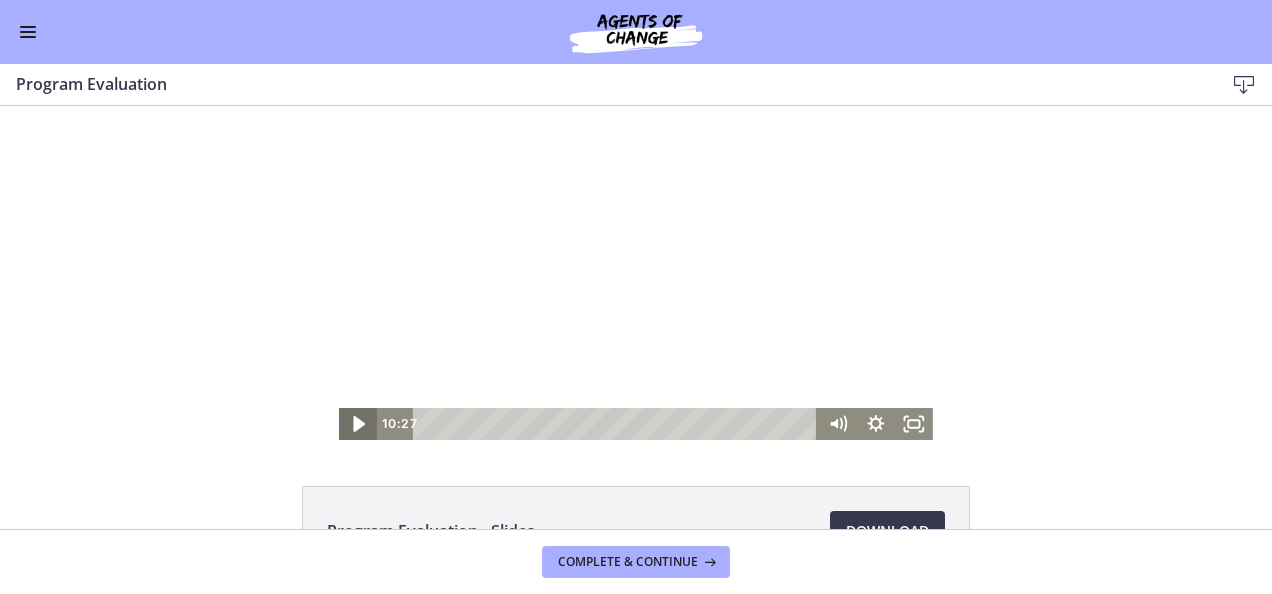 click 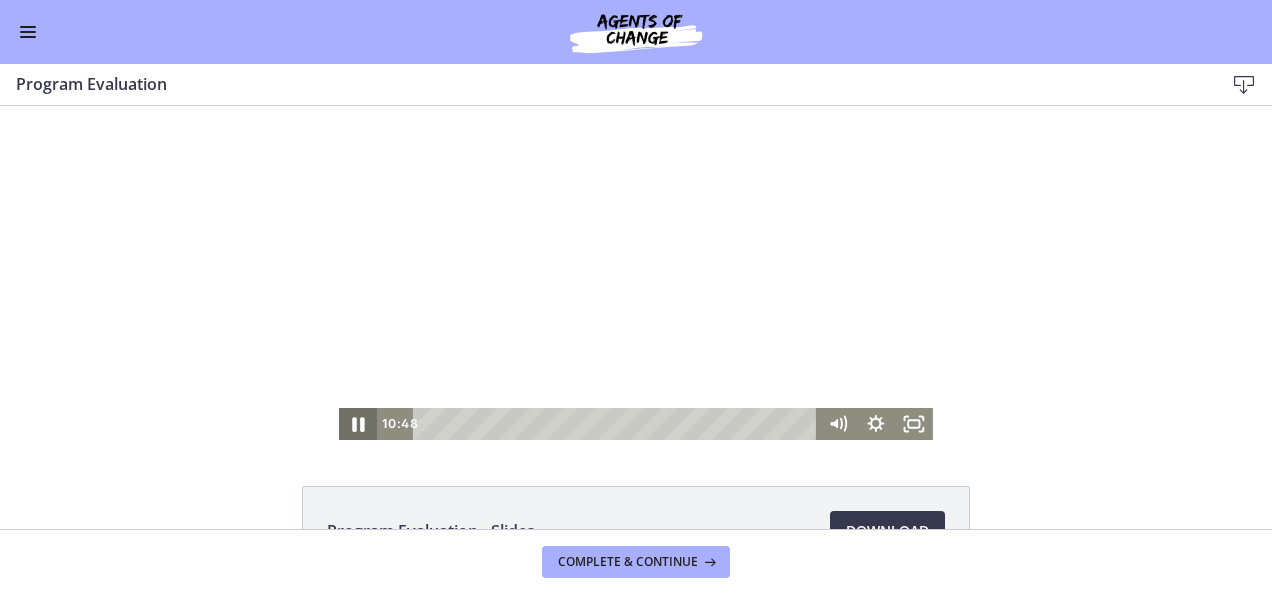click 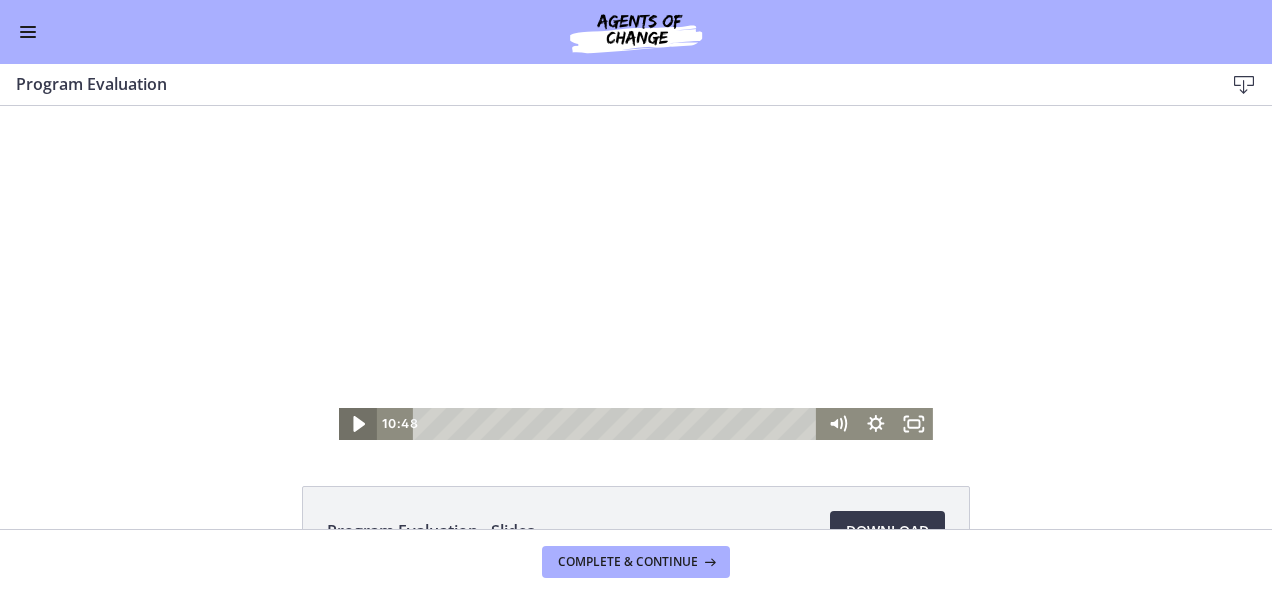 click 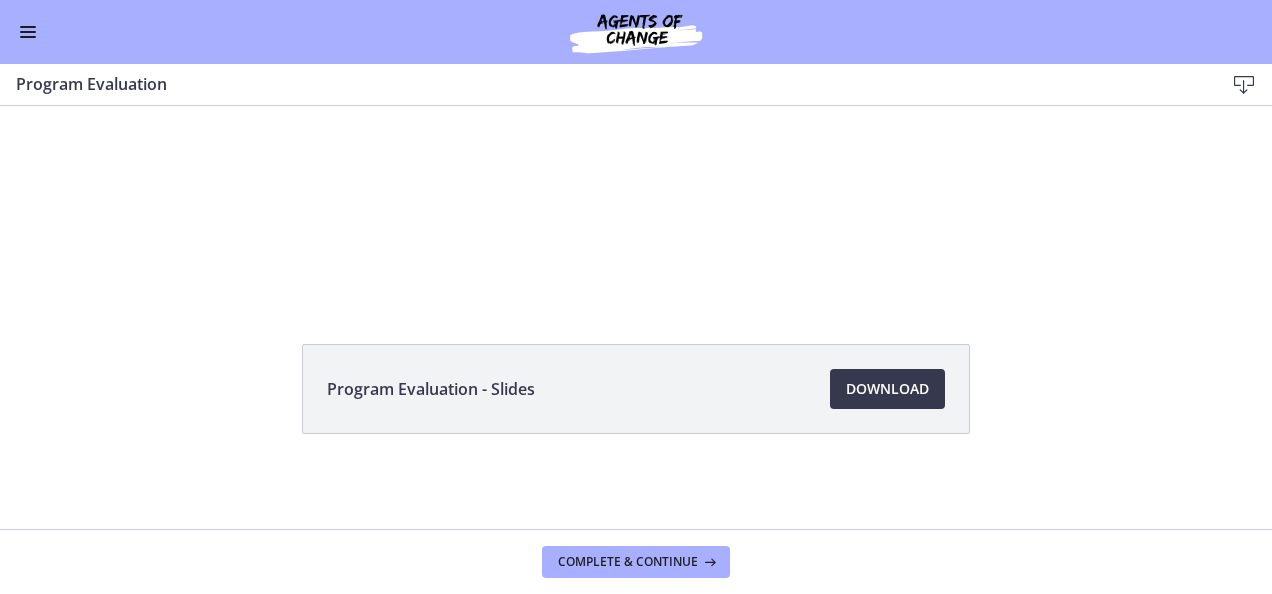 scroll, scrollTop: 0, scrollLeft: 0, axis: both 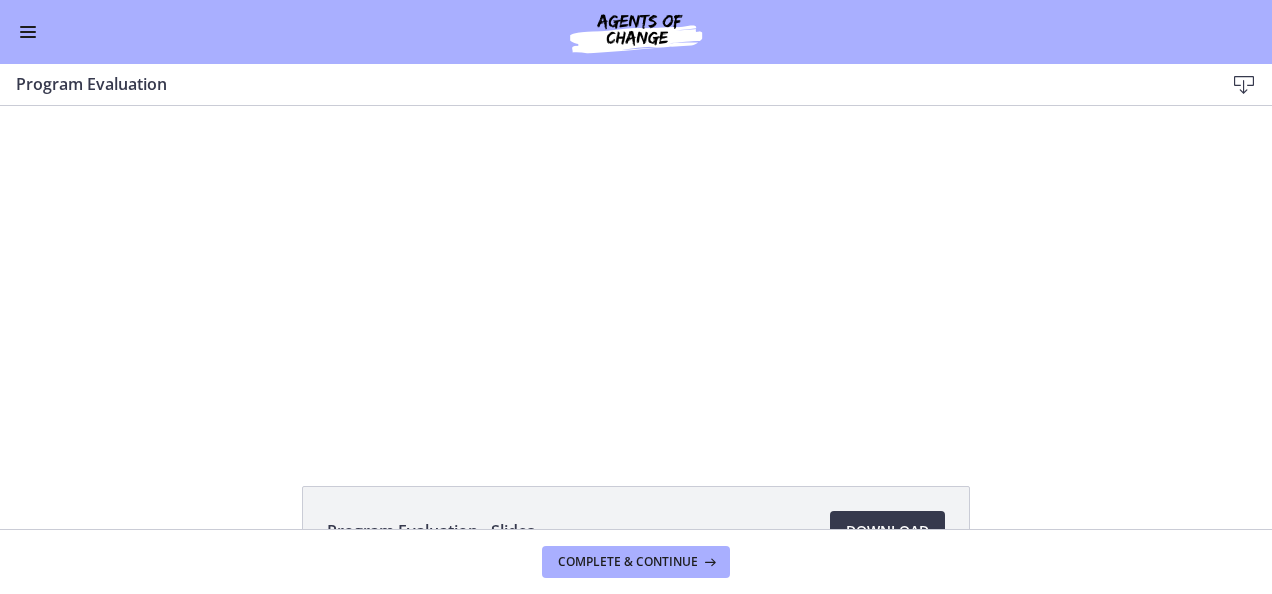 click at bounding box center (28, 32) 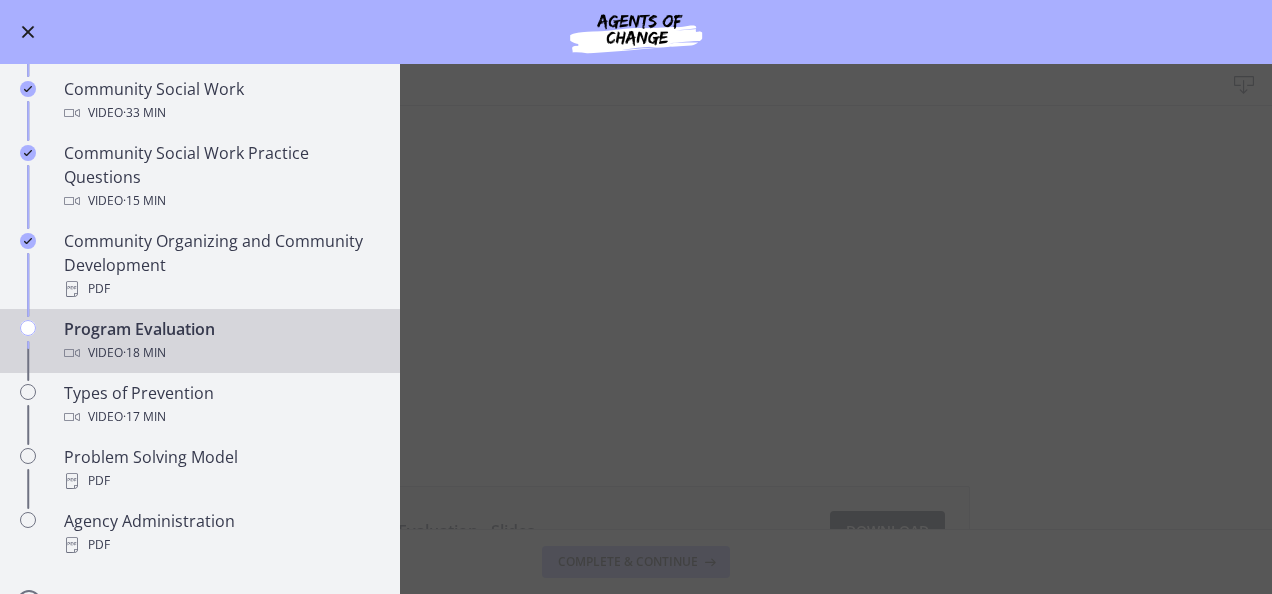 scroll, scrollTop: 998, scrollLeft: 0, axis: vertical 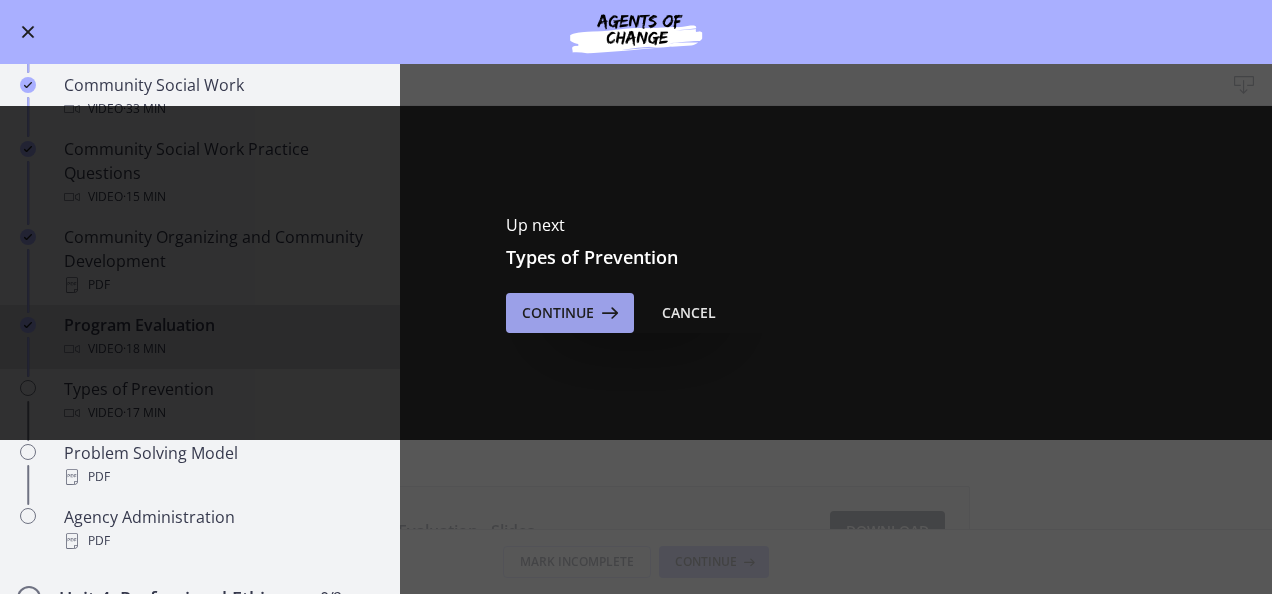 click on "Continue" at bounding box center [558, 313] 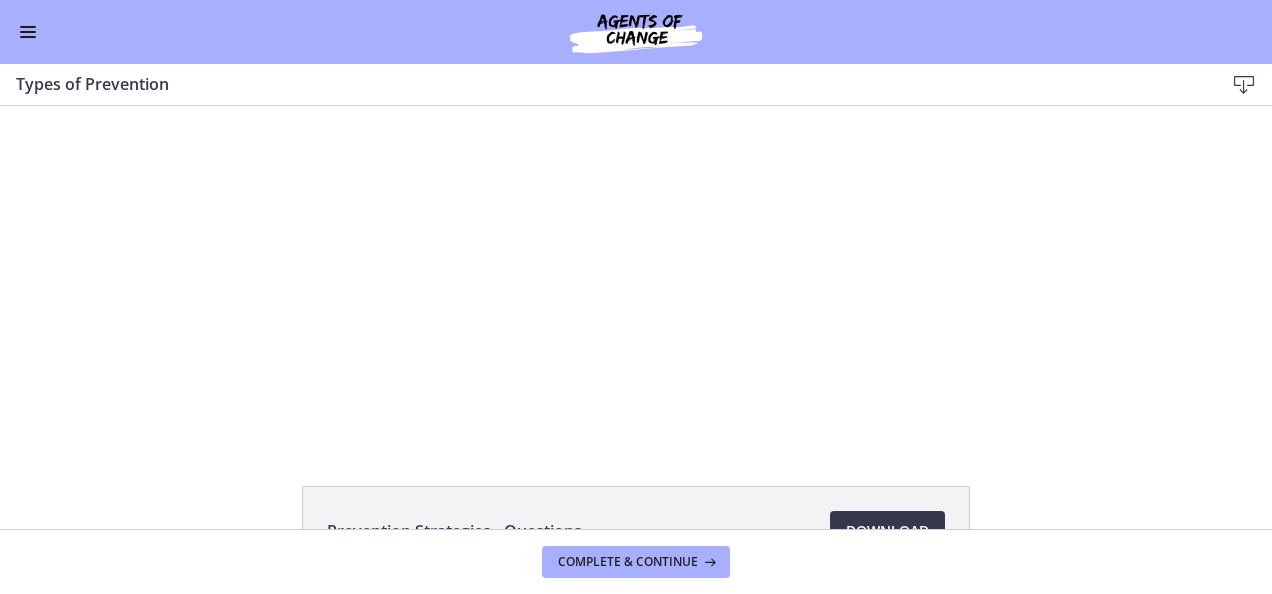 scroll, scrollTop: 0, scrollLeft: 0, axis: both 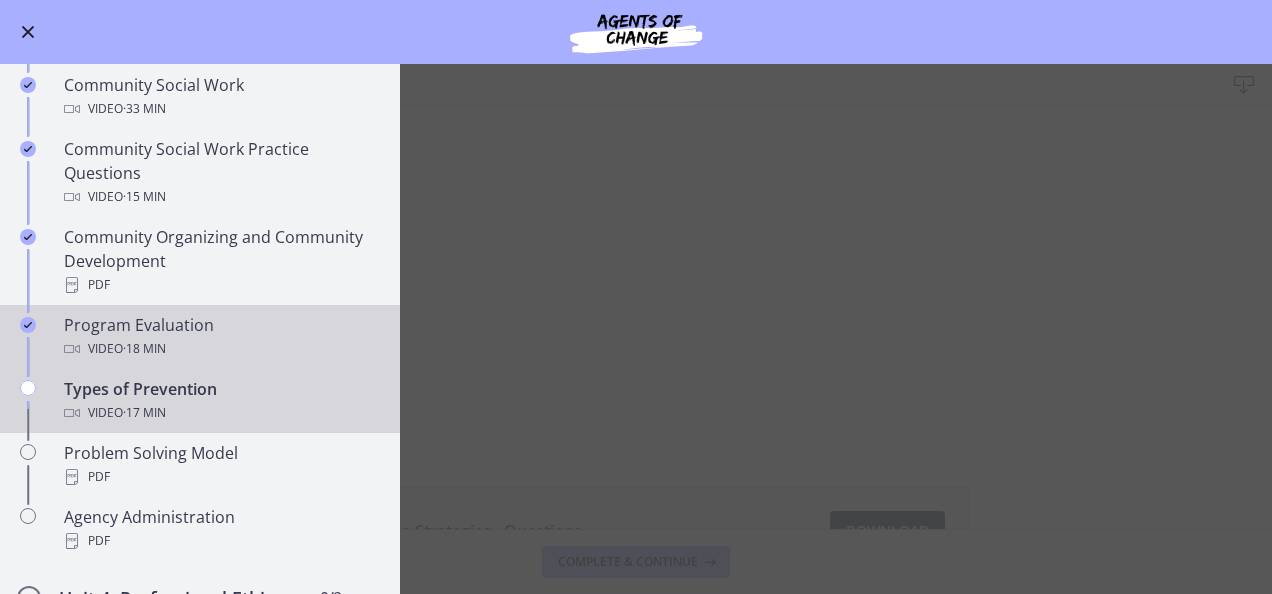 click on "Video
·  18 min" at bounding box center (220, 349) 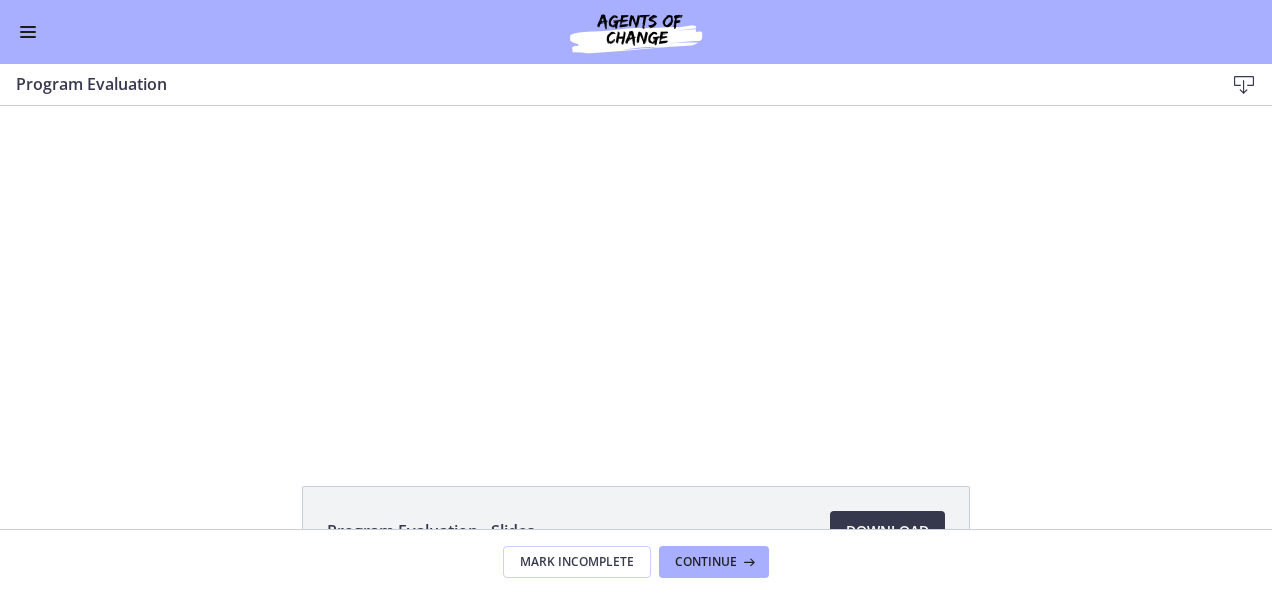 scroll, scrollTop: 0, scrollLeft: 0, axis: both 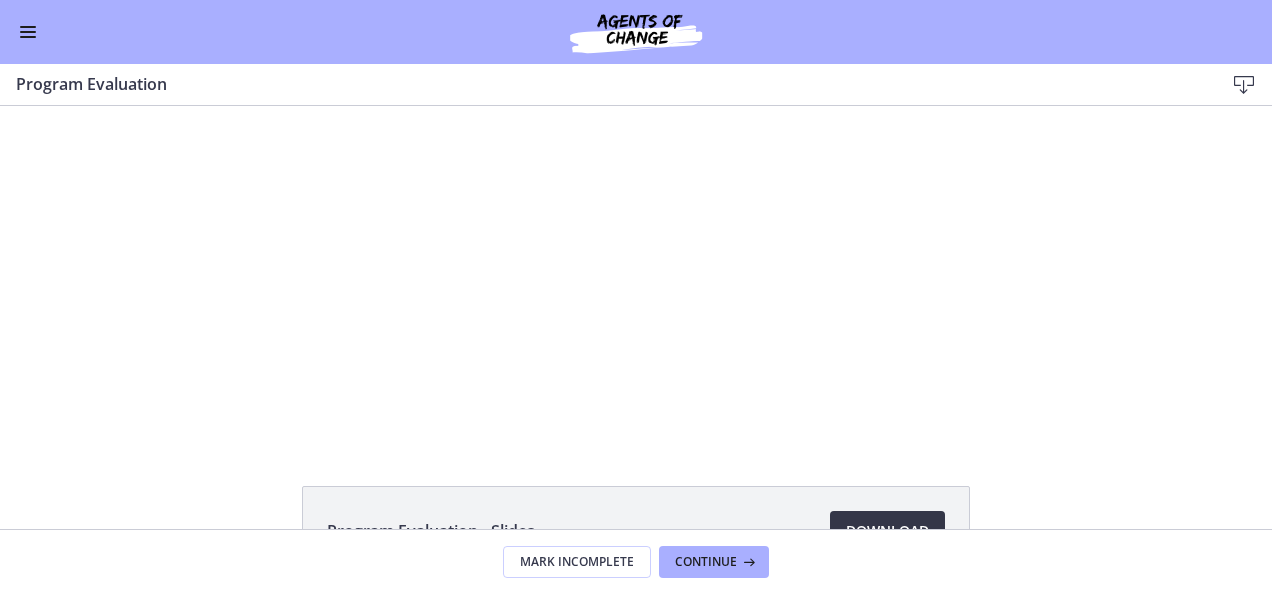 click on "Download
Opens in a new window" at bounding box center [887, 531] 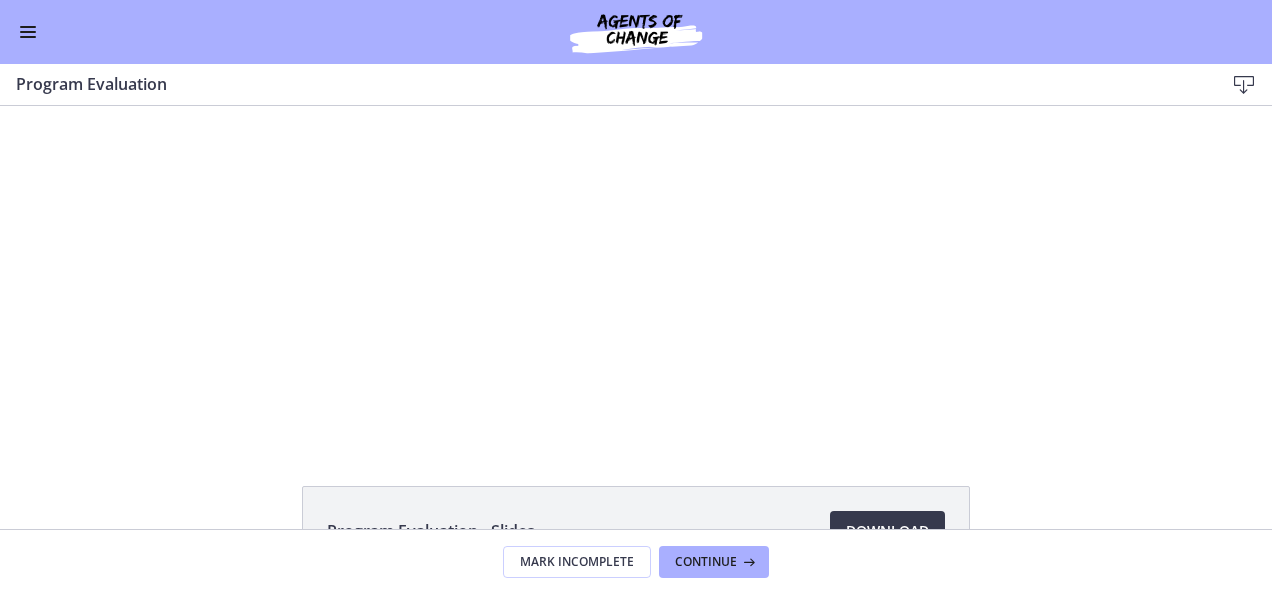 click at bounding box center [28, 32] 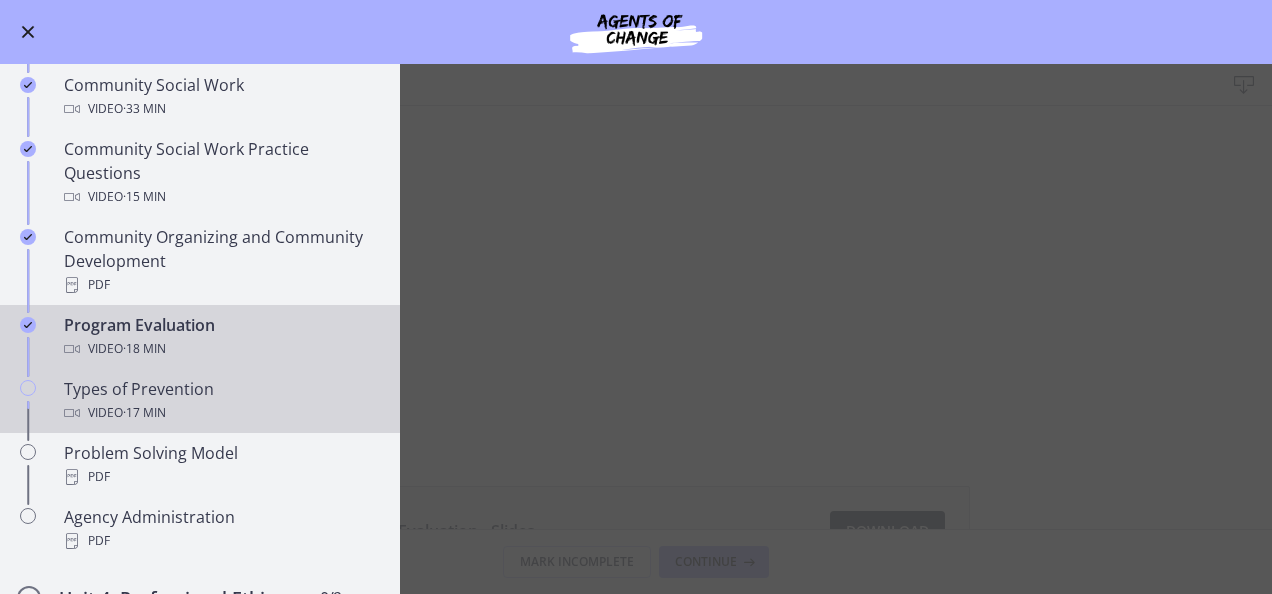 click on "Types of Prevention
Video
·  17 min" at bounding box center [200, 401] 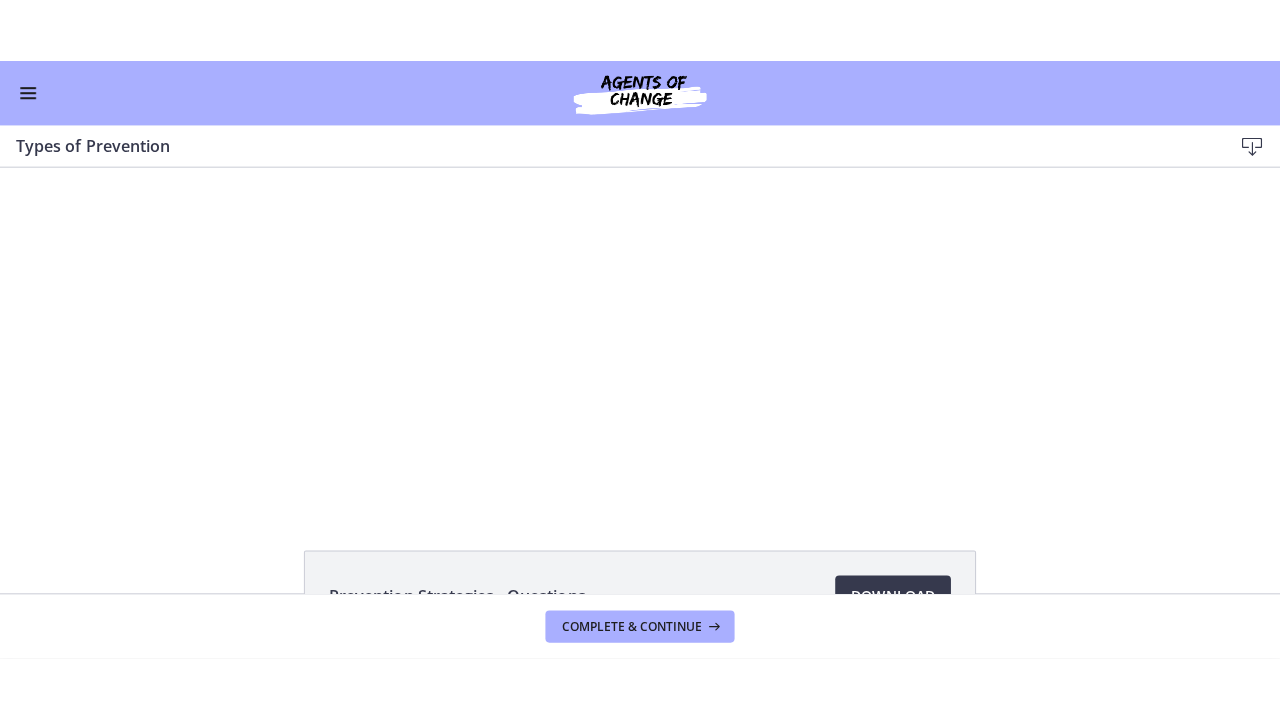 scroll, scrollTop: 0, scrollLeft: 0, axis: both 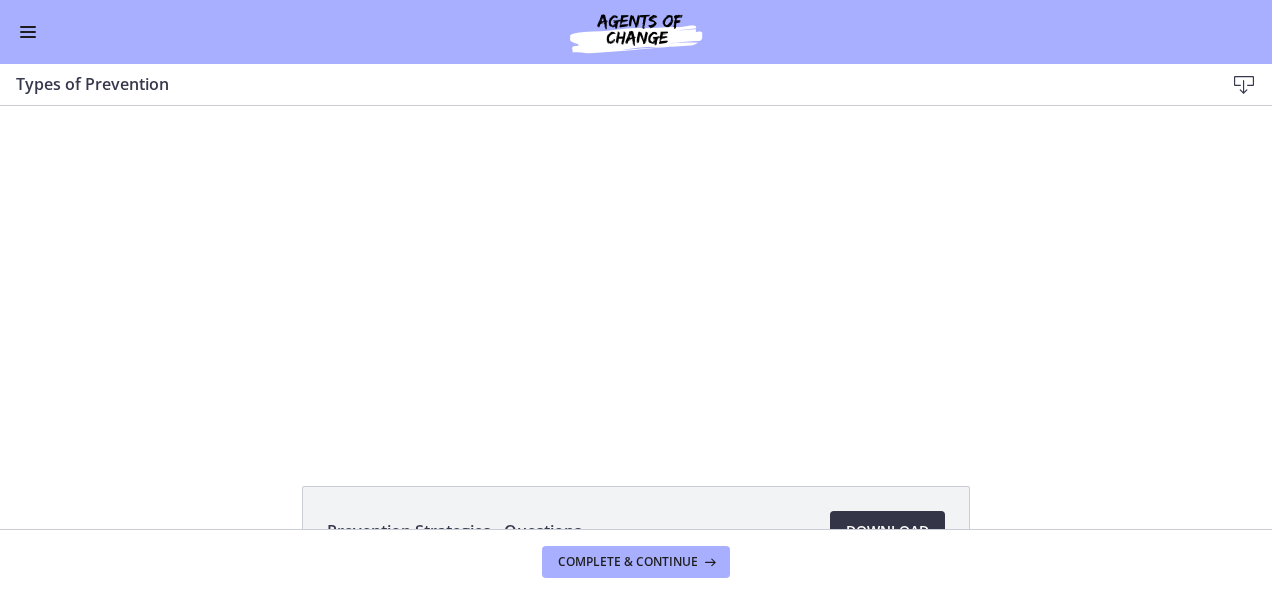 click on "Download
Opens in a new window" at bounding box center (887, 531) 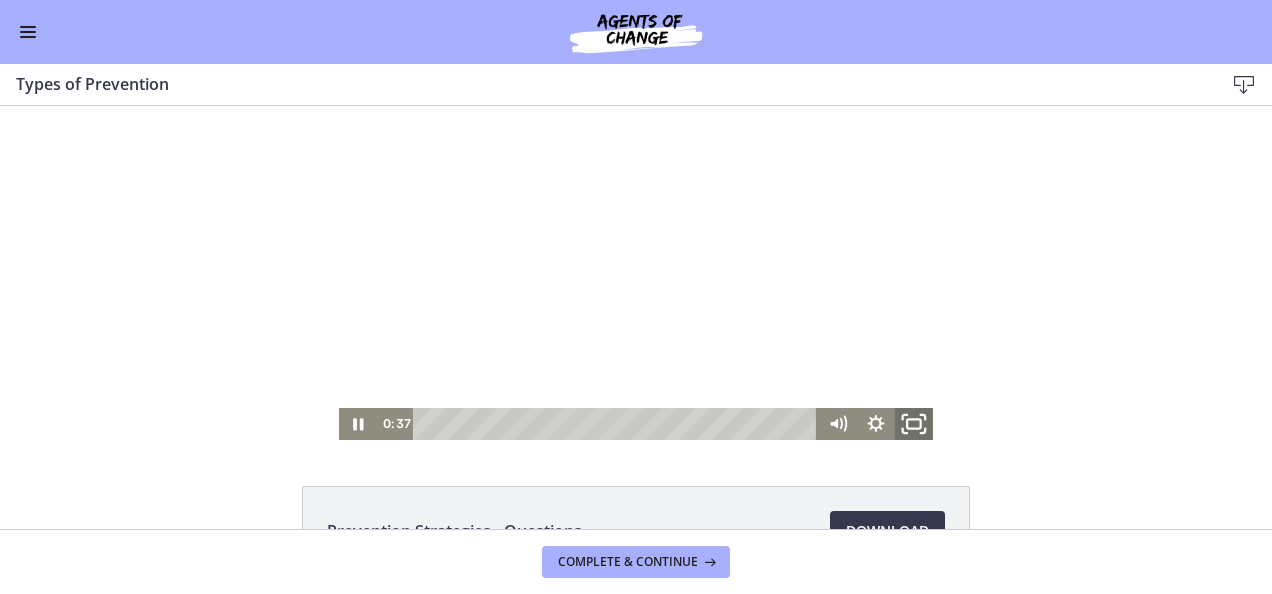 click 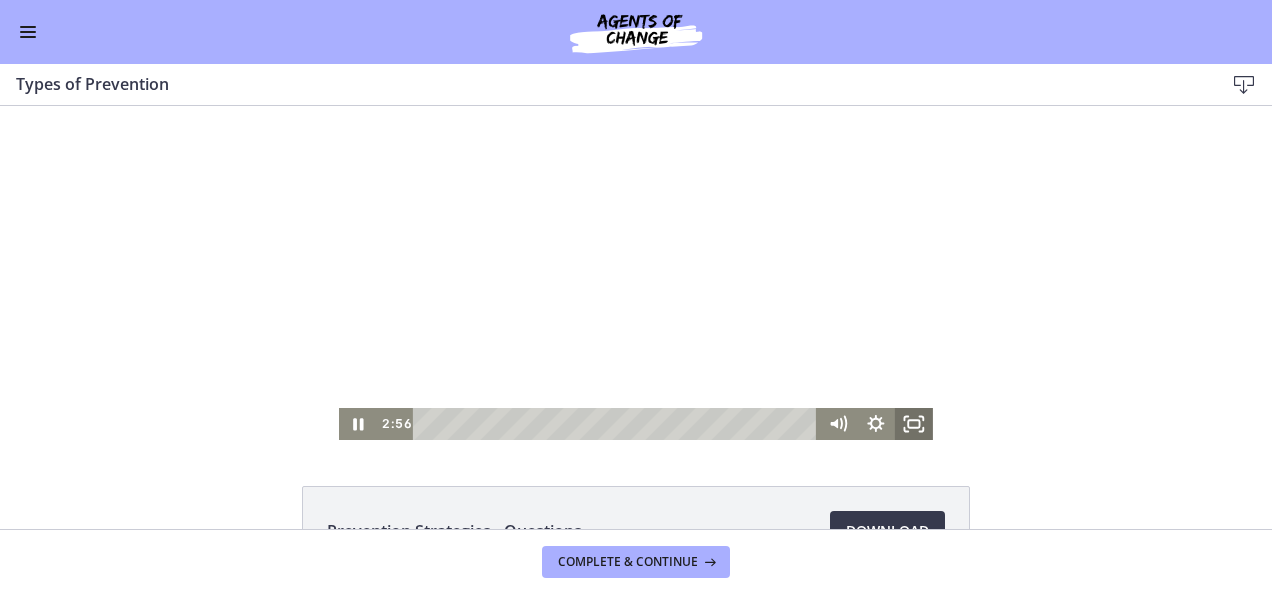 scroll, scrollTop: 999, scrollLeft: 0, axis: vertical 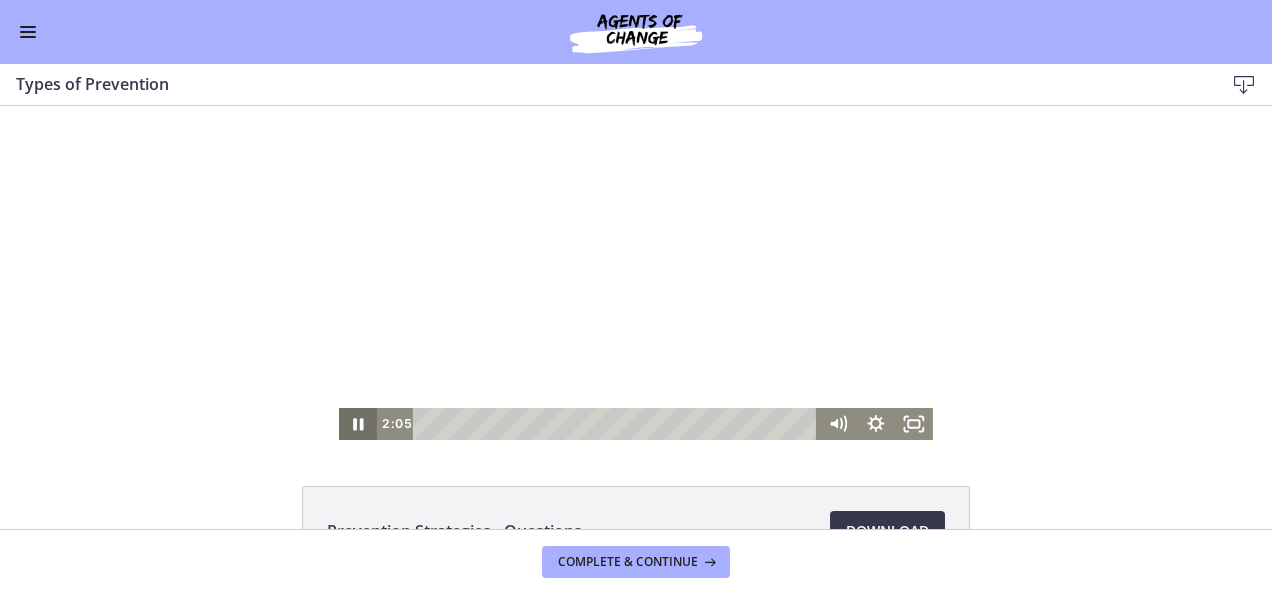 click 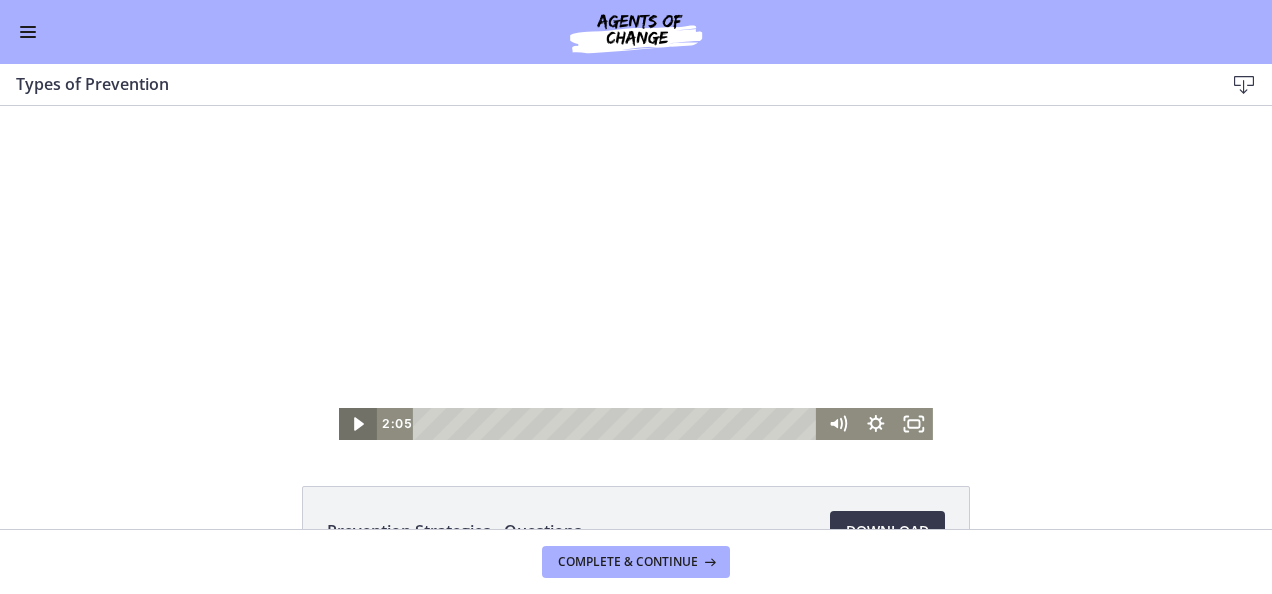 click 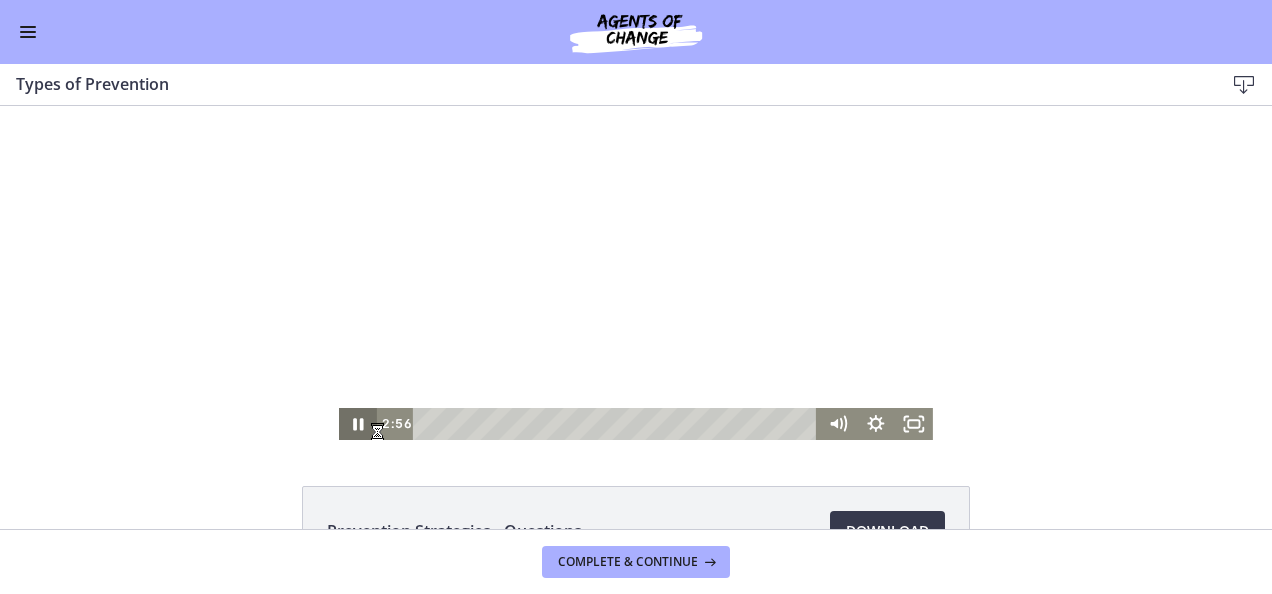 click 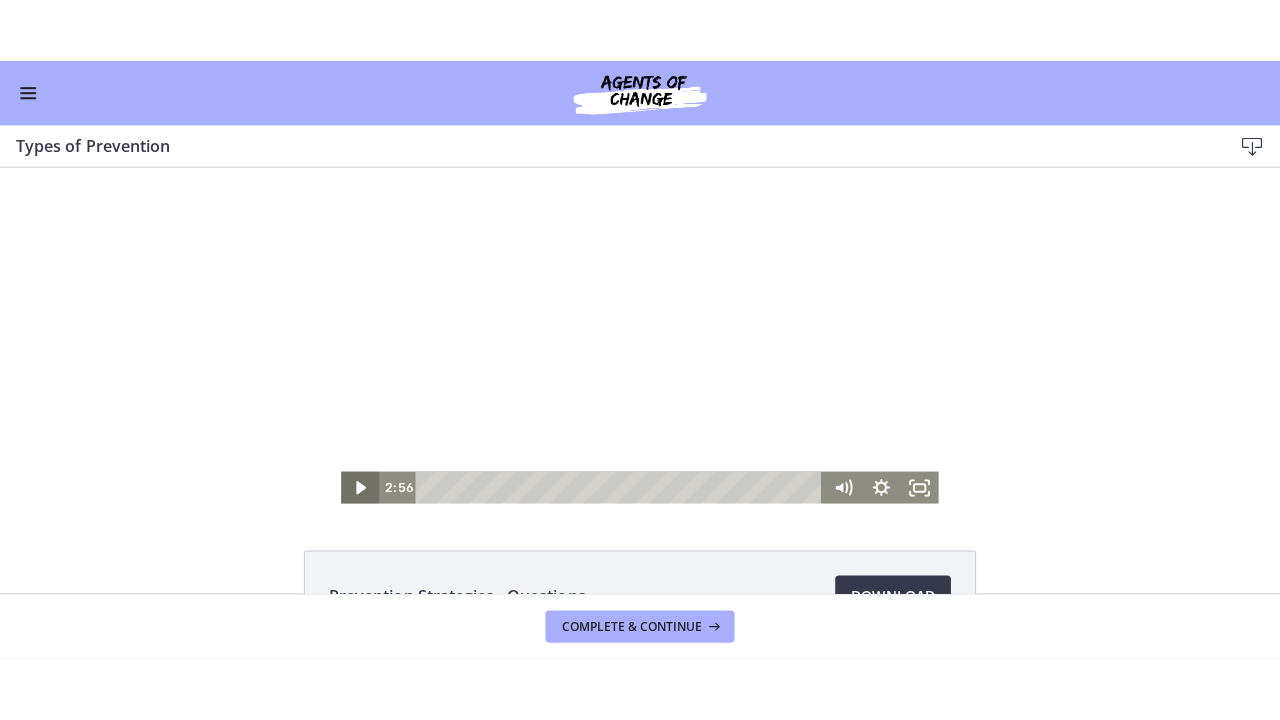 scroll, scrollTop: 0, scrollLeft: 0, axis: both 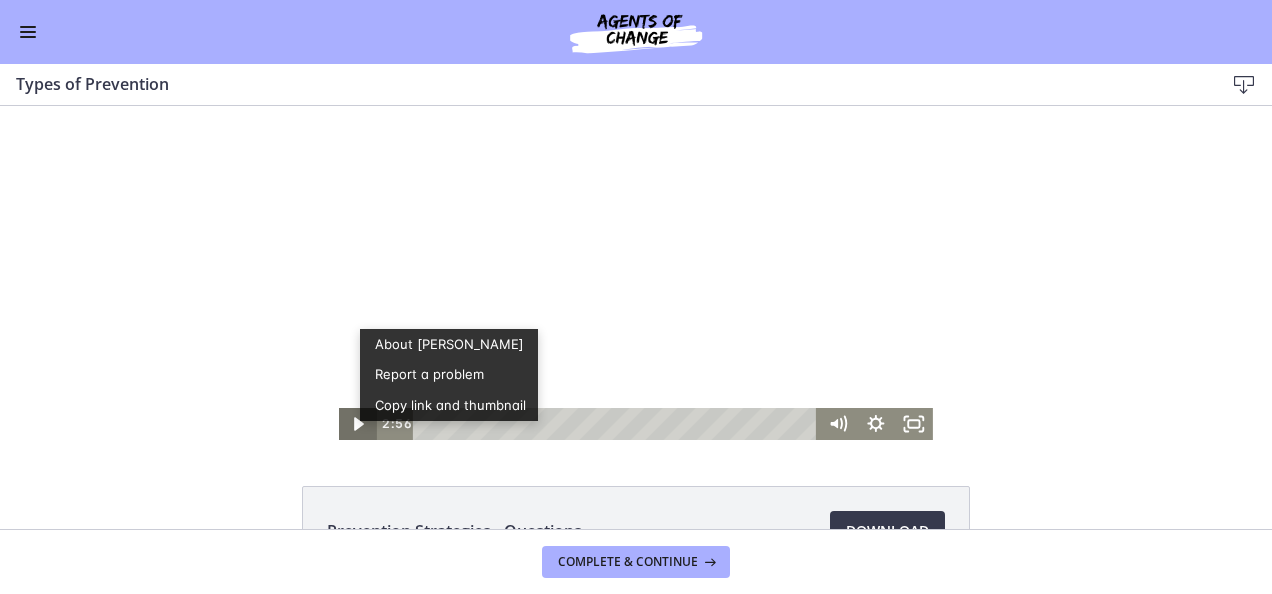 click 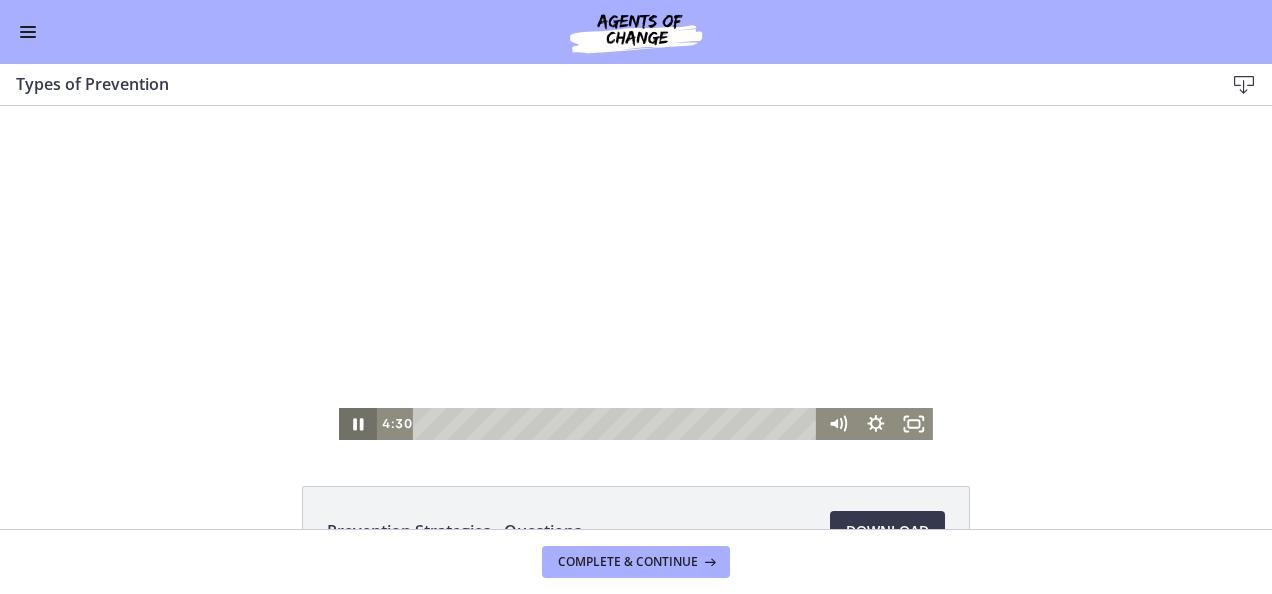 click 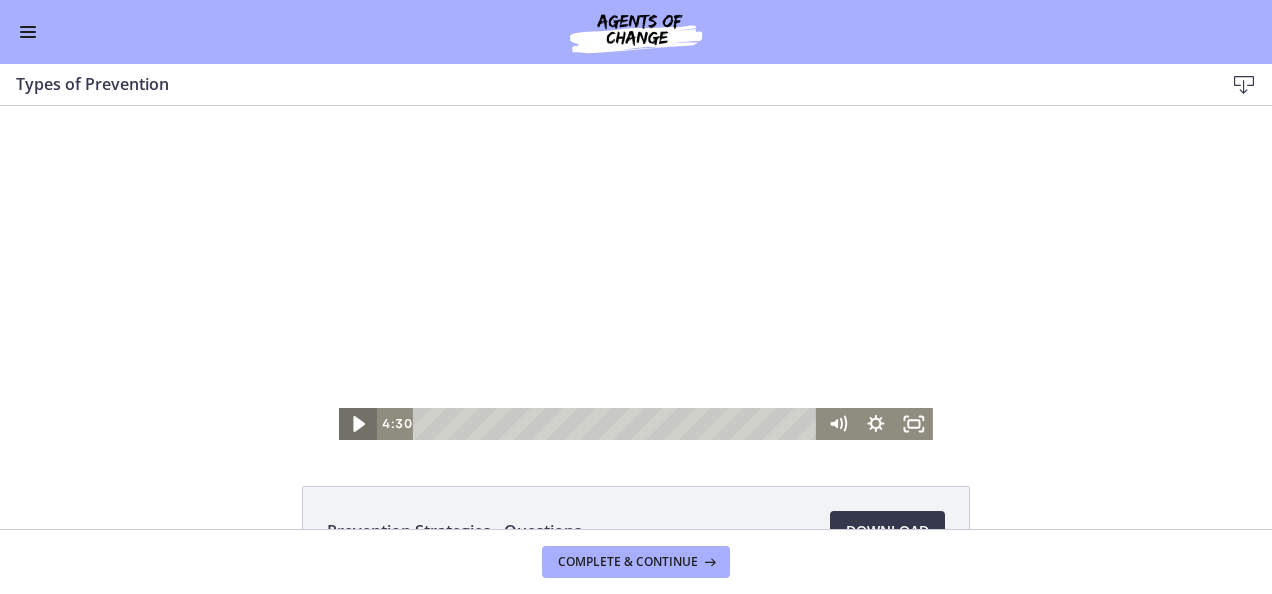click 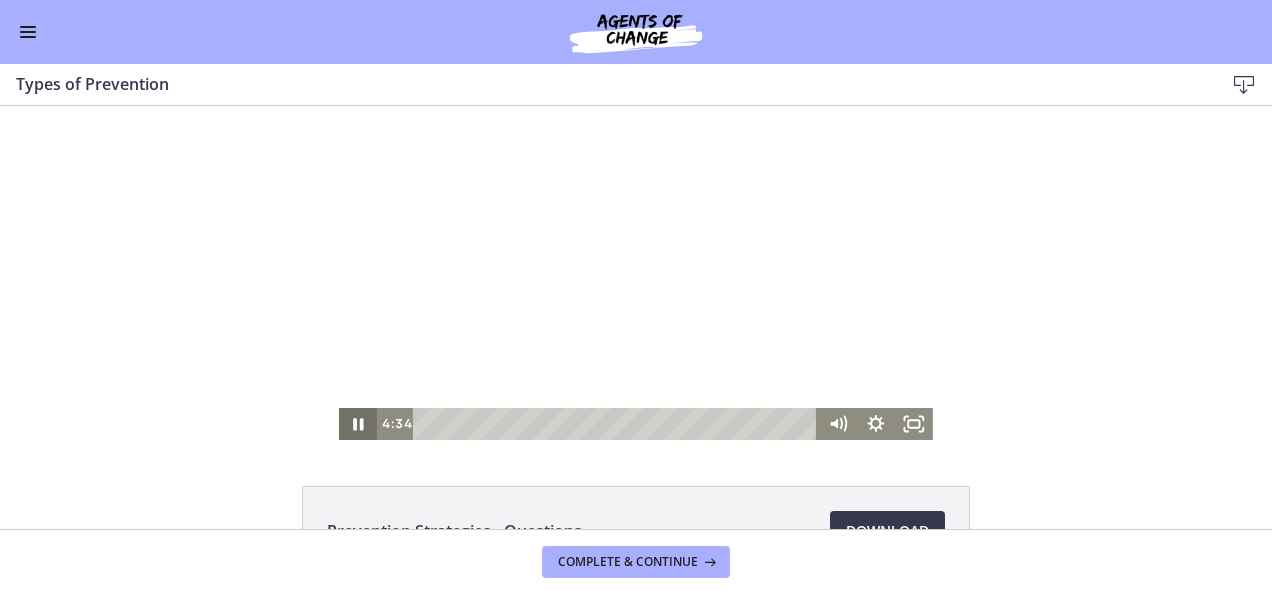 click 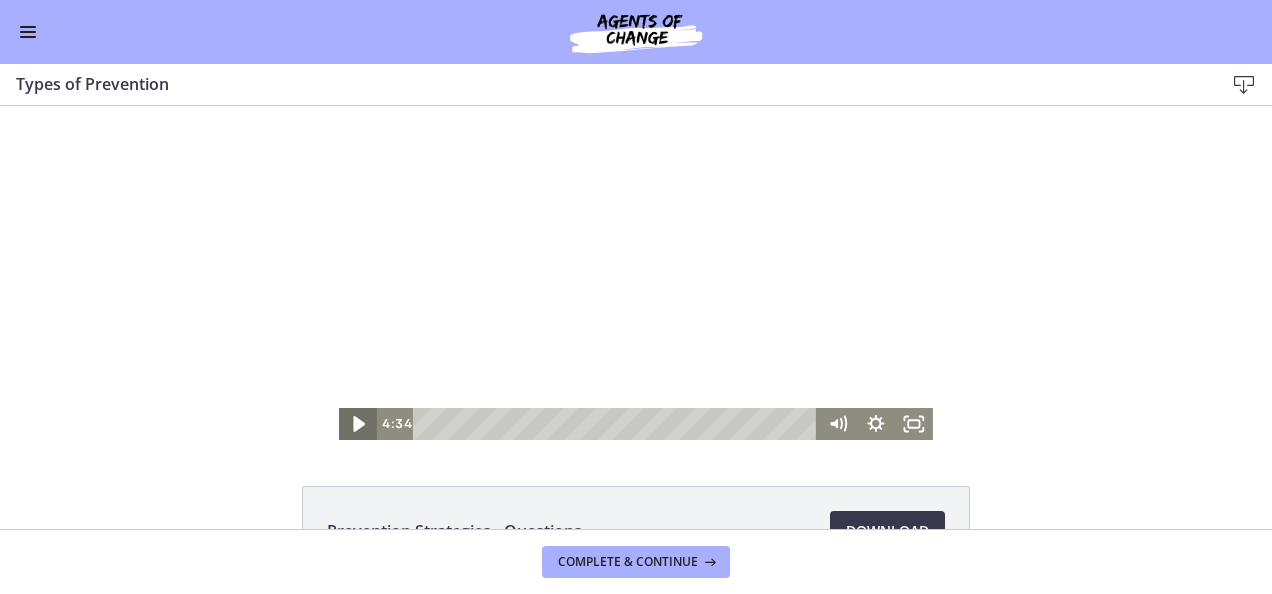 click 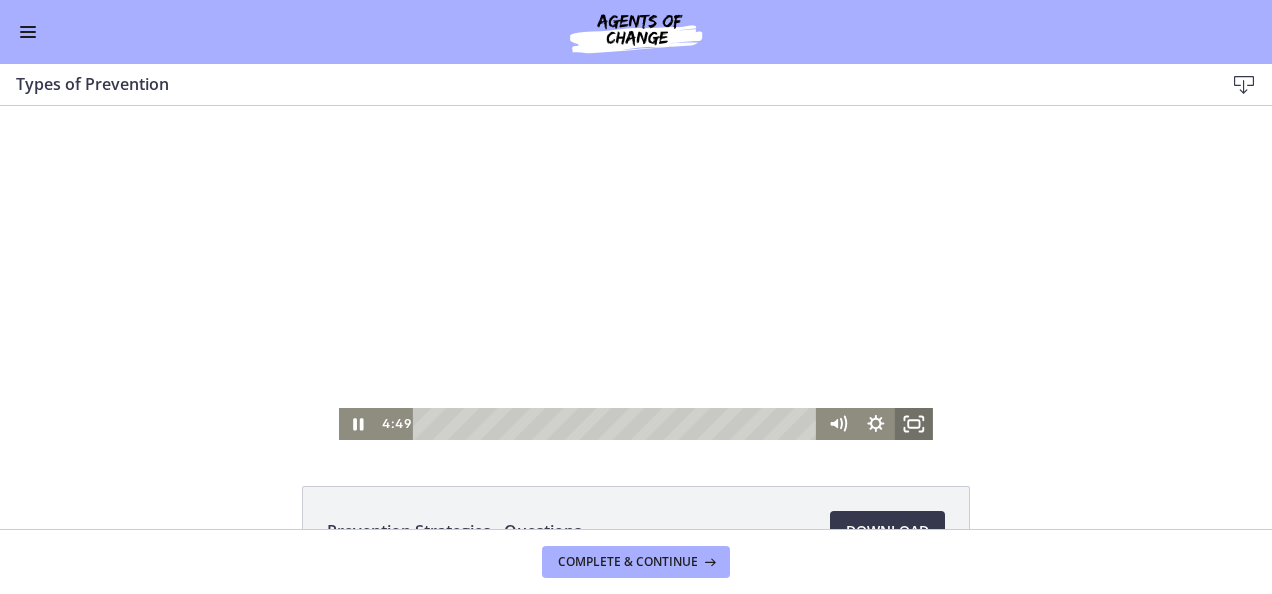 click 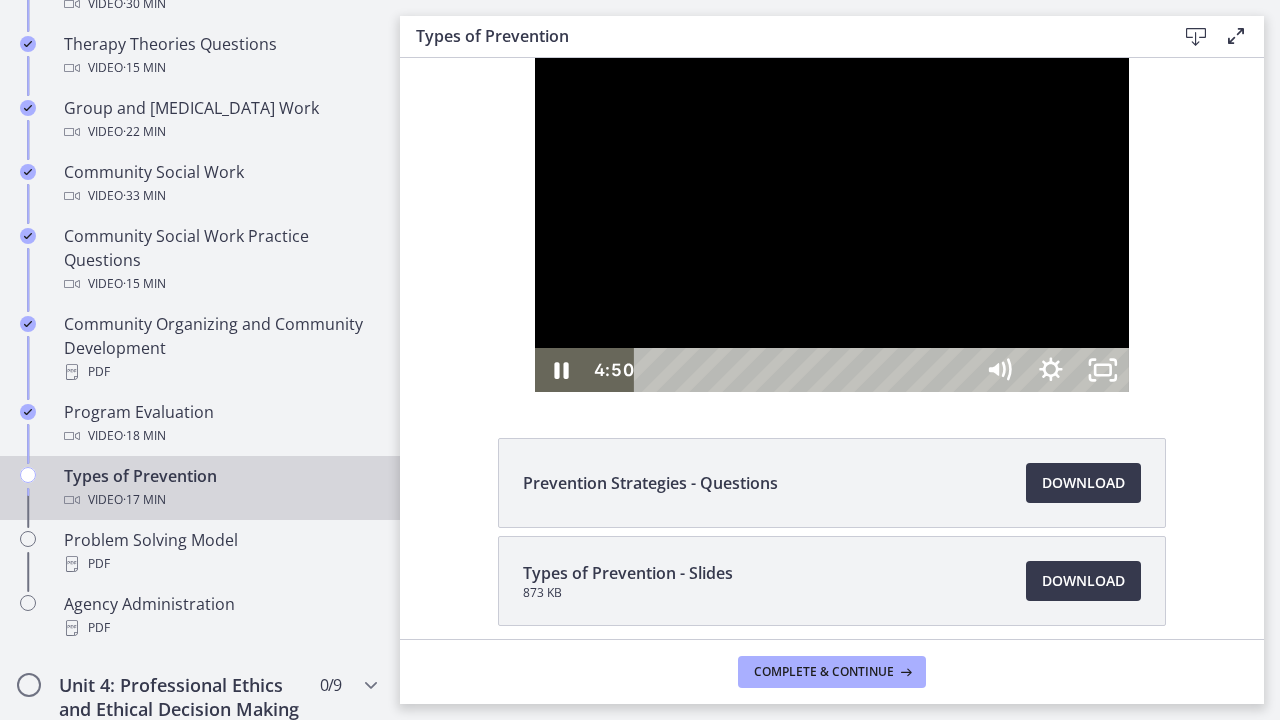 scroll, scrollTop: 1004, scrollLeft: 0, axis: vertical 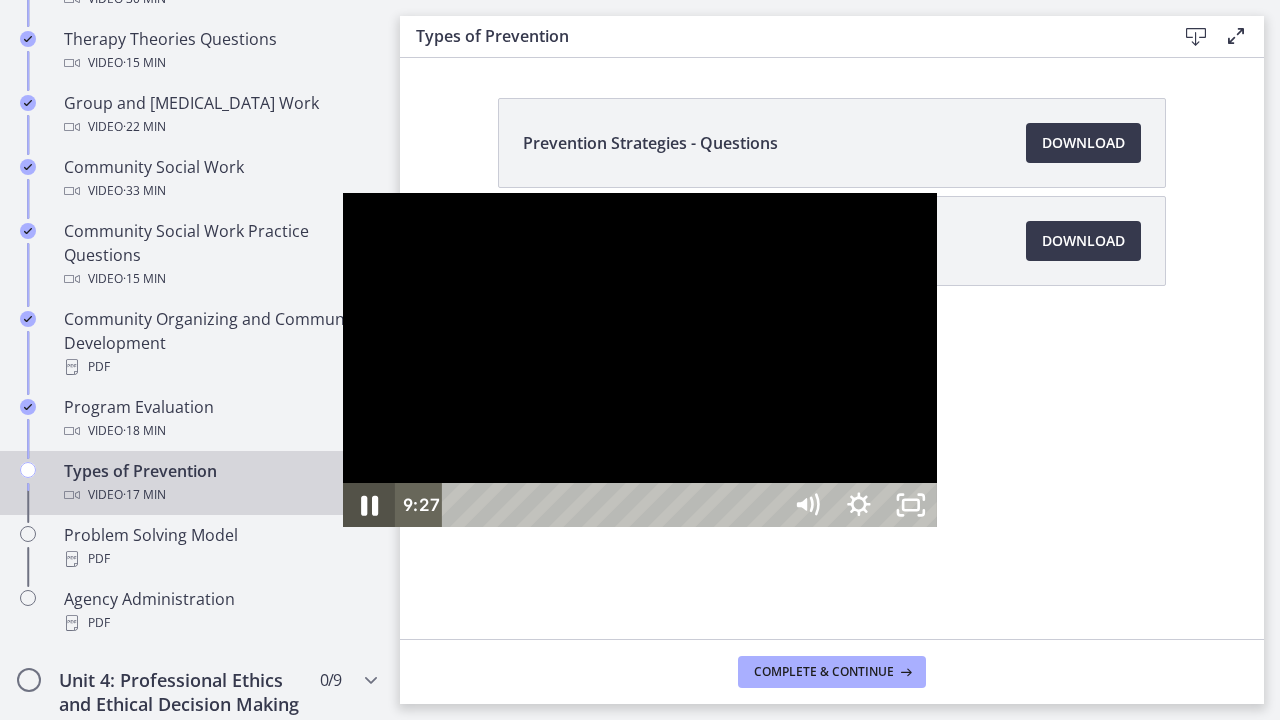click 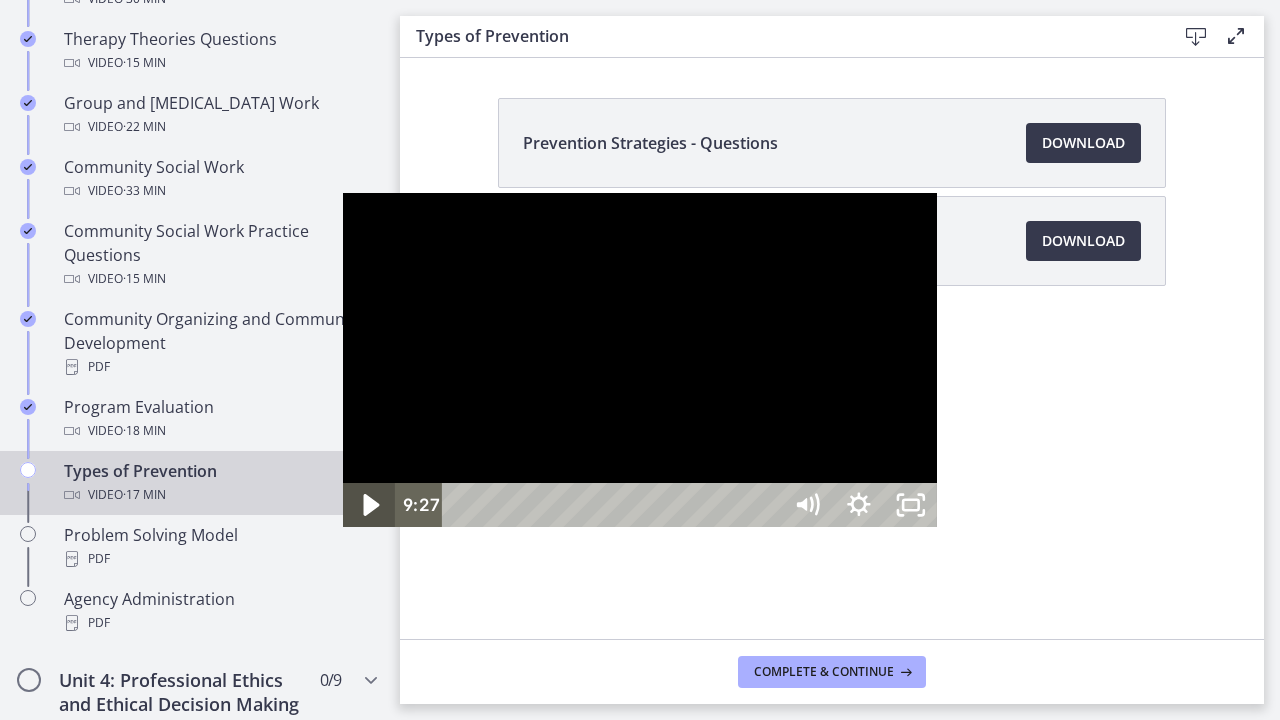 click 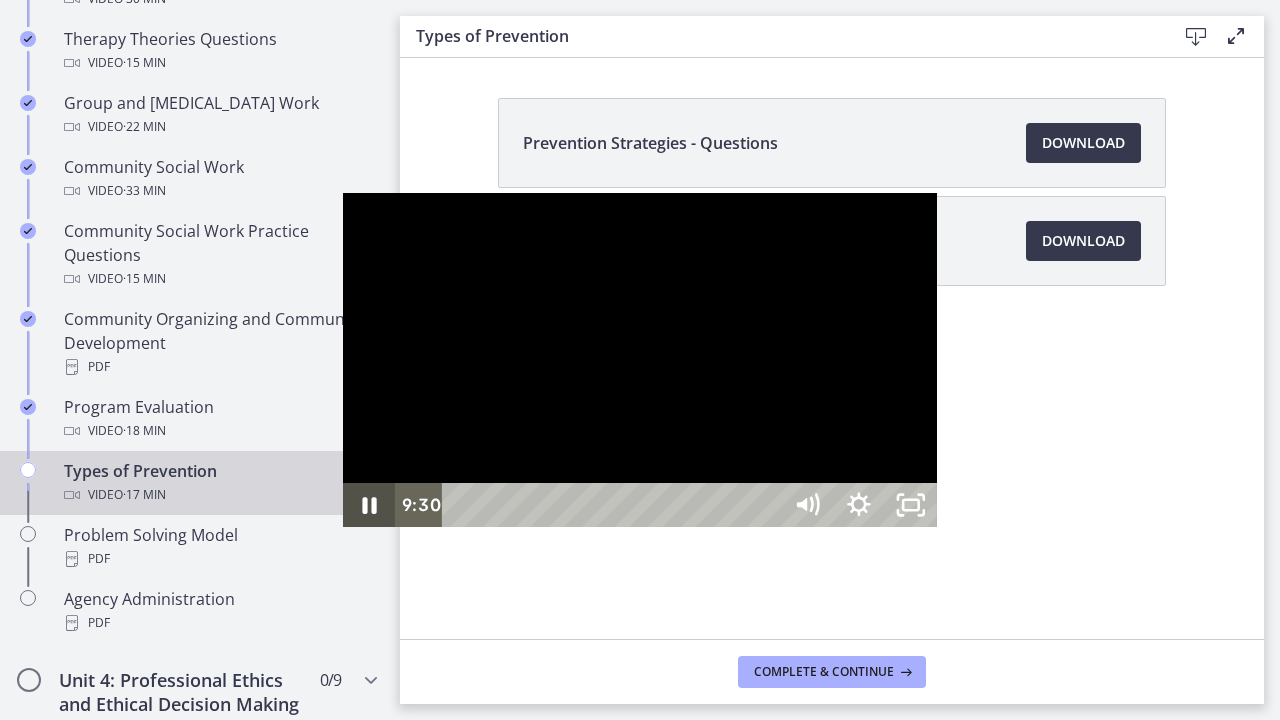 click 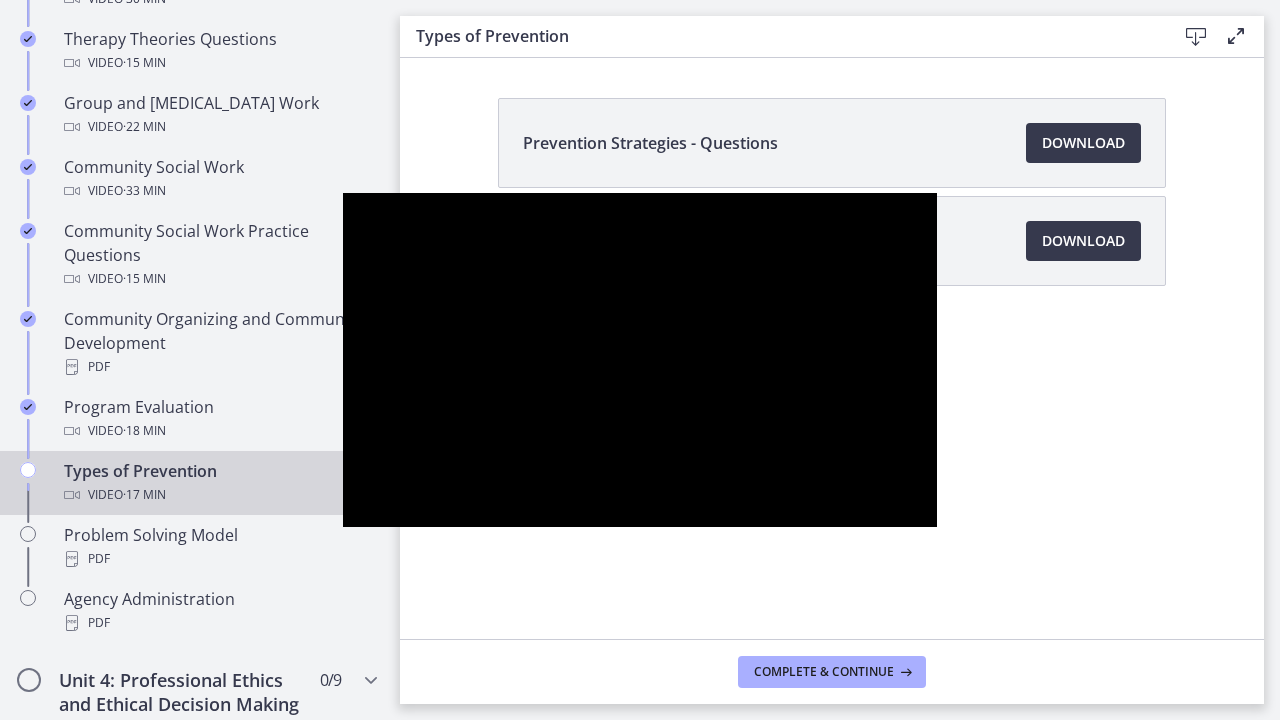 click at bounding box center [640, 360] 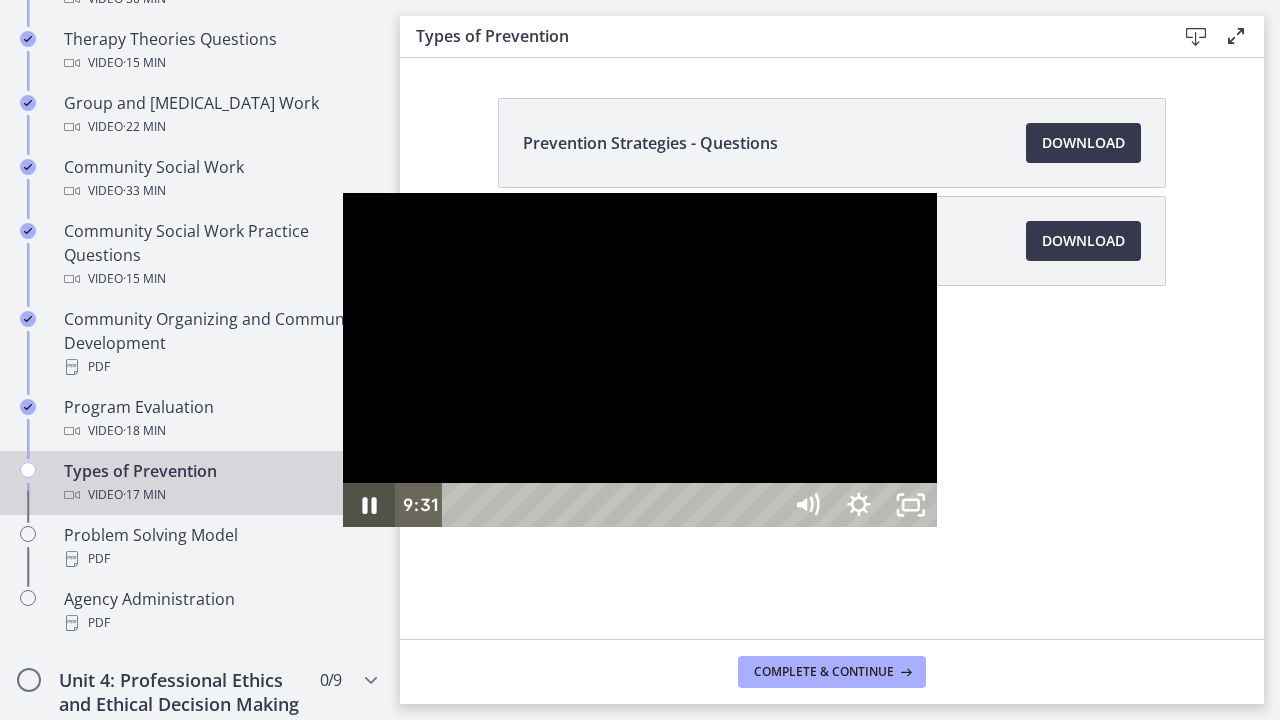 click 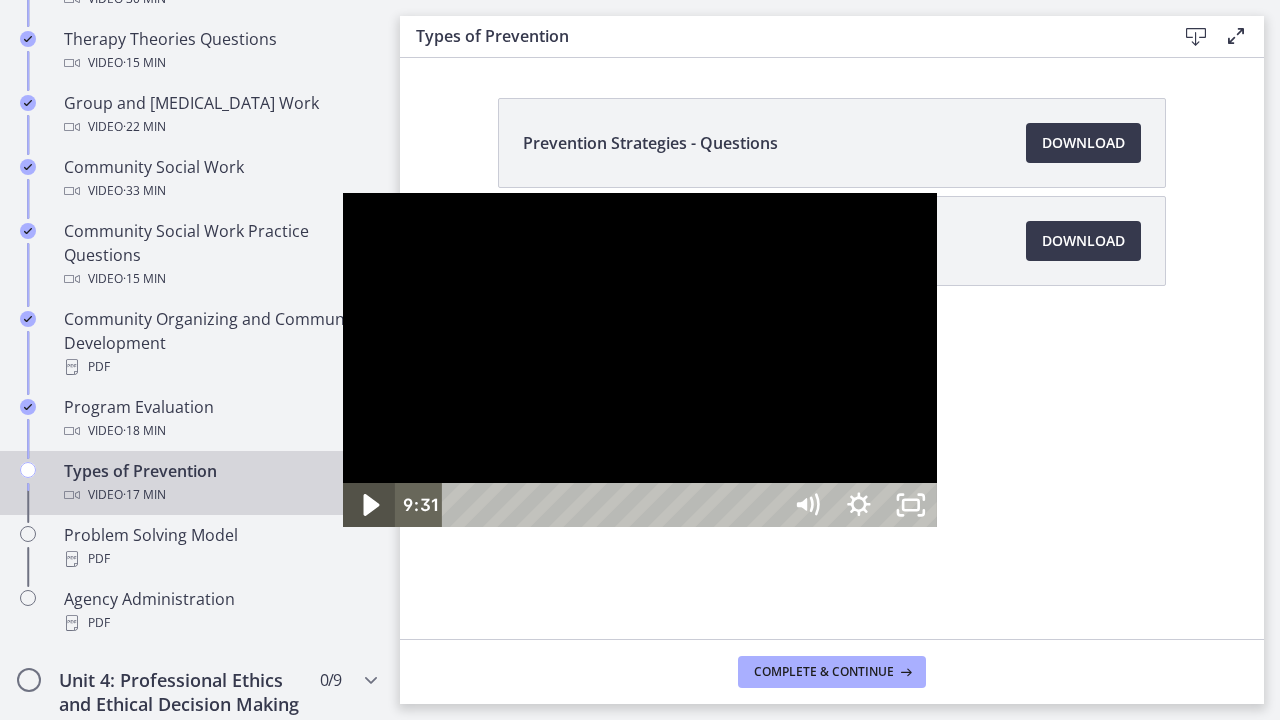 click 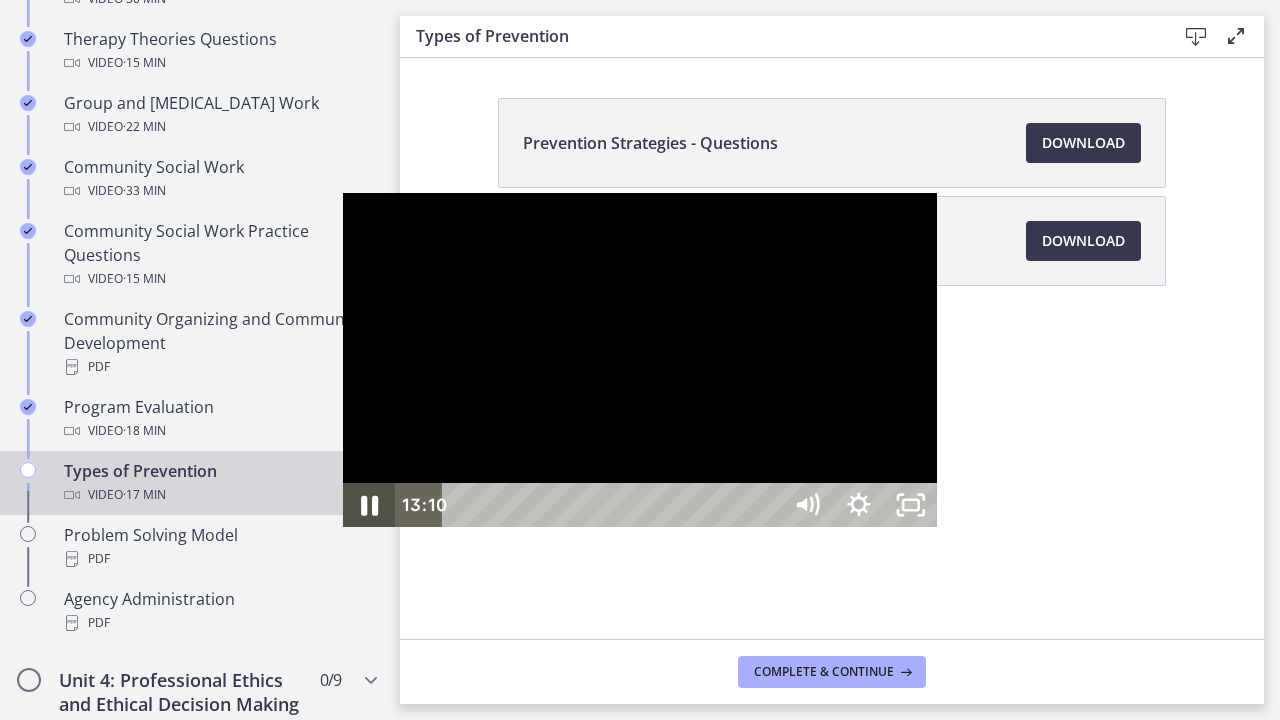 click 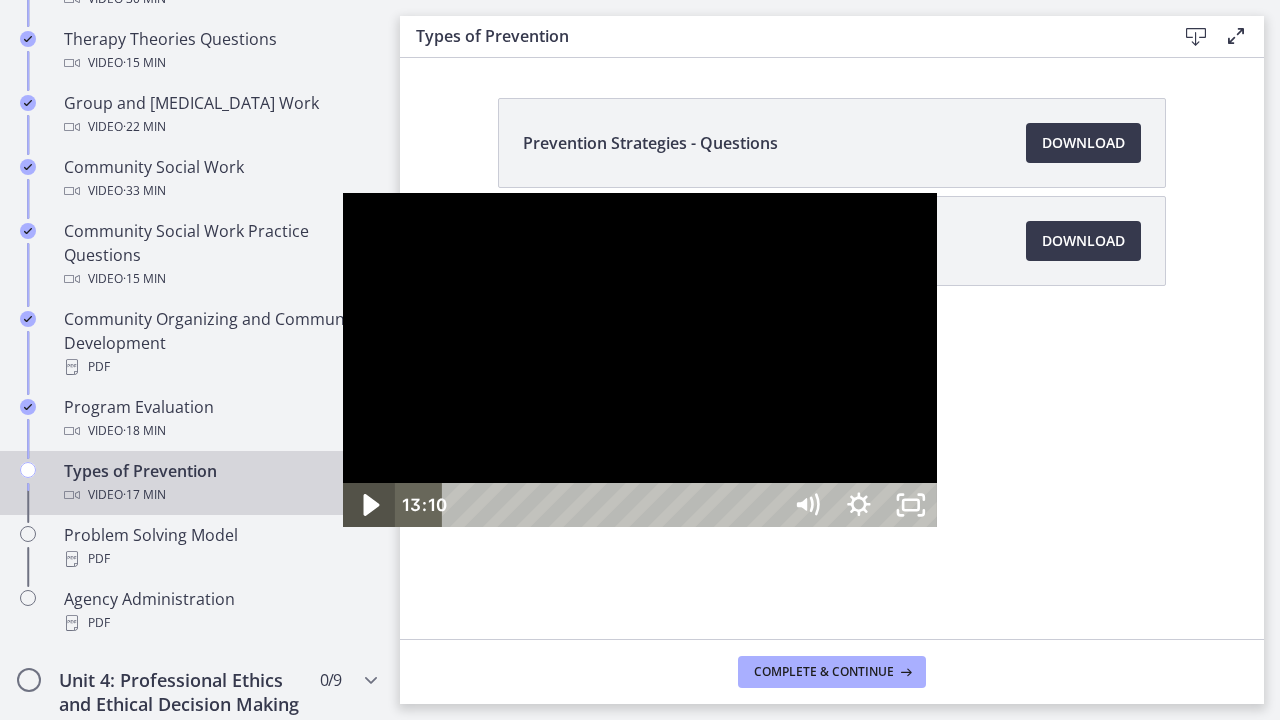 click 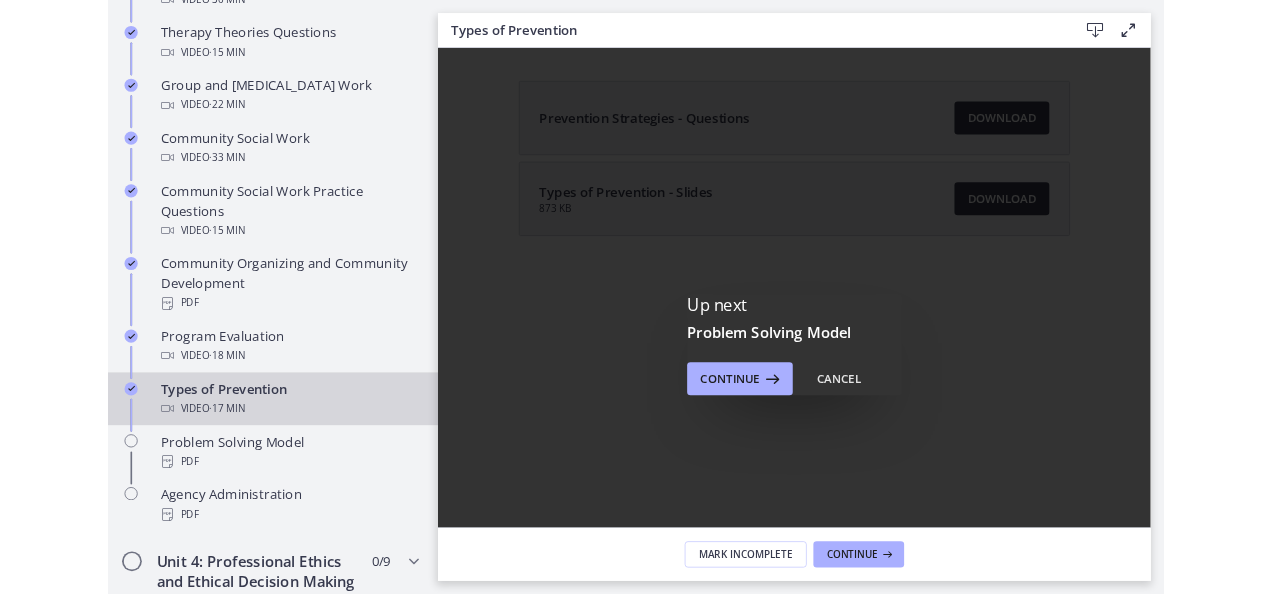 scroll, scrollTop: 0, scrollLeft: 0, axis: both 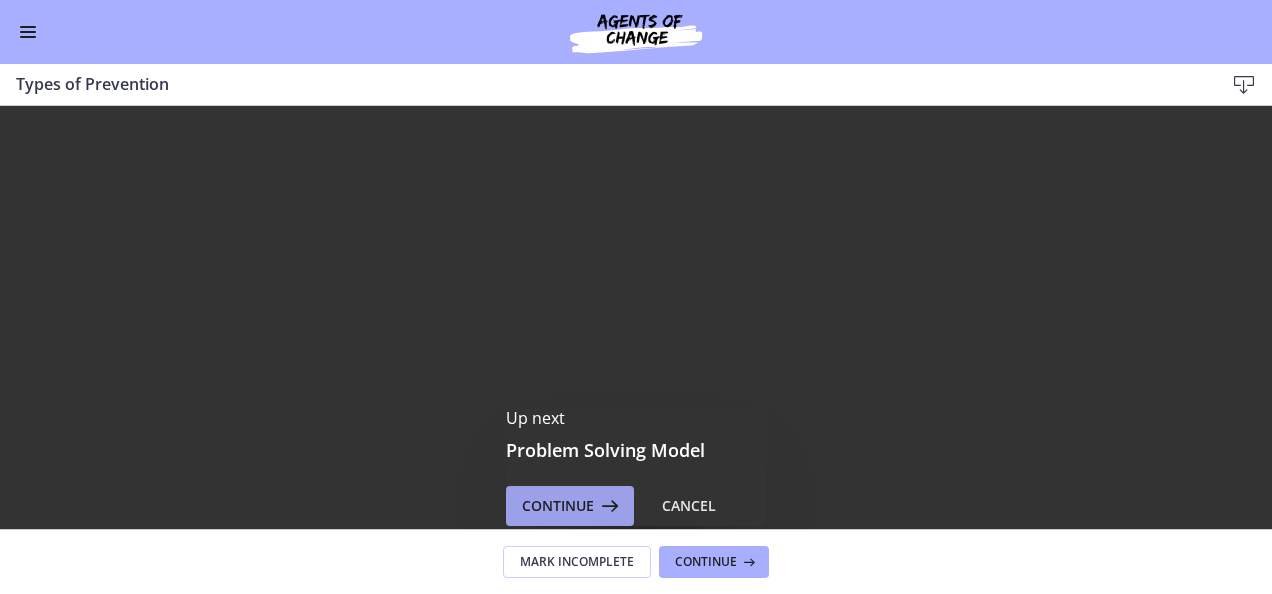click on "Continue" at bounding box center [570, 506] 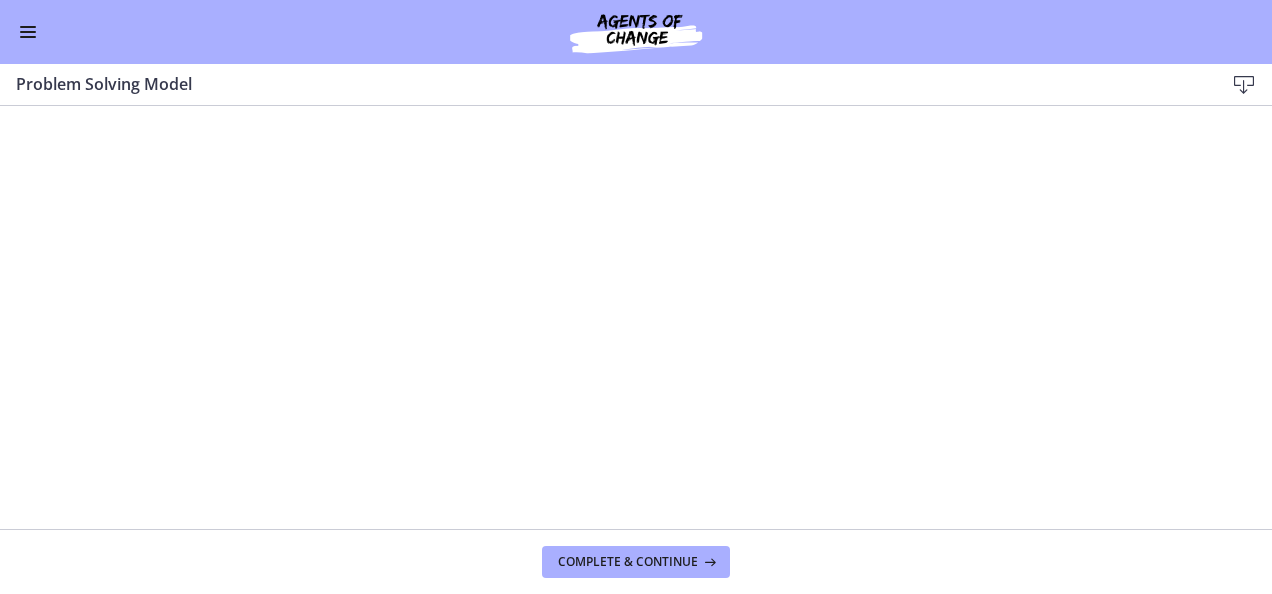click at bounding box center [1244, 85] 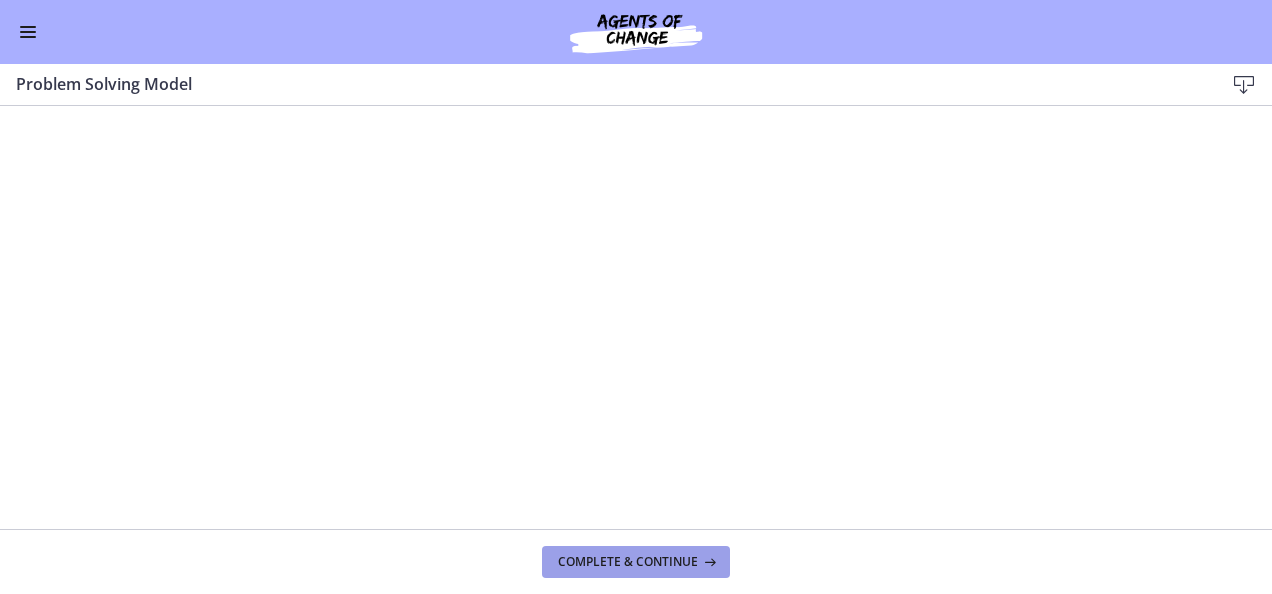 click at bounding box center (708, 562) 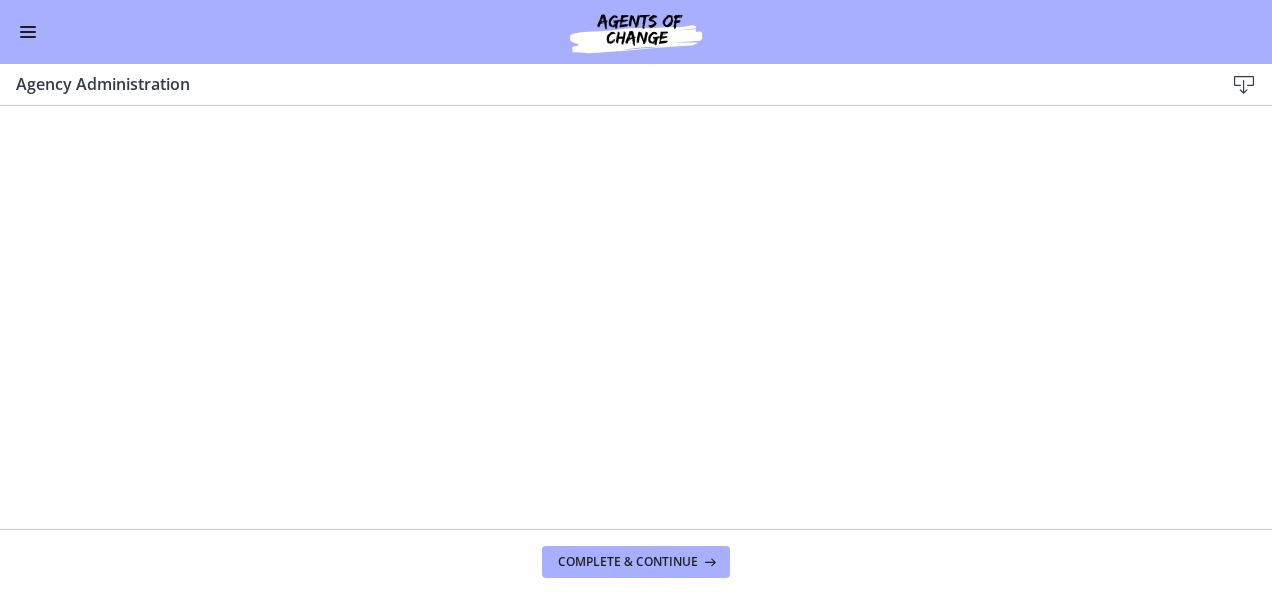 click at bounding box center [1244, 85] 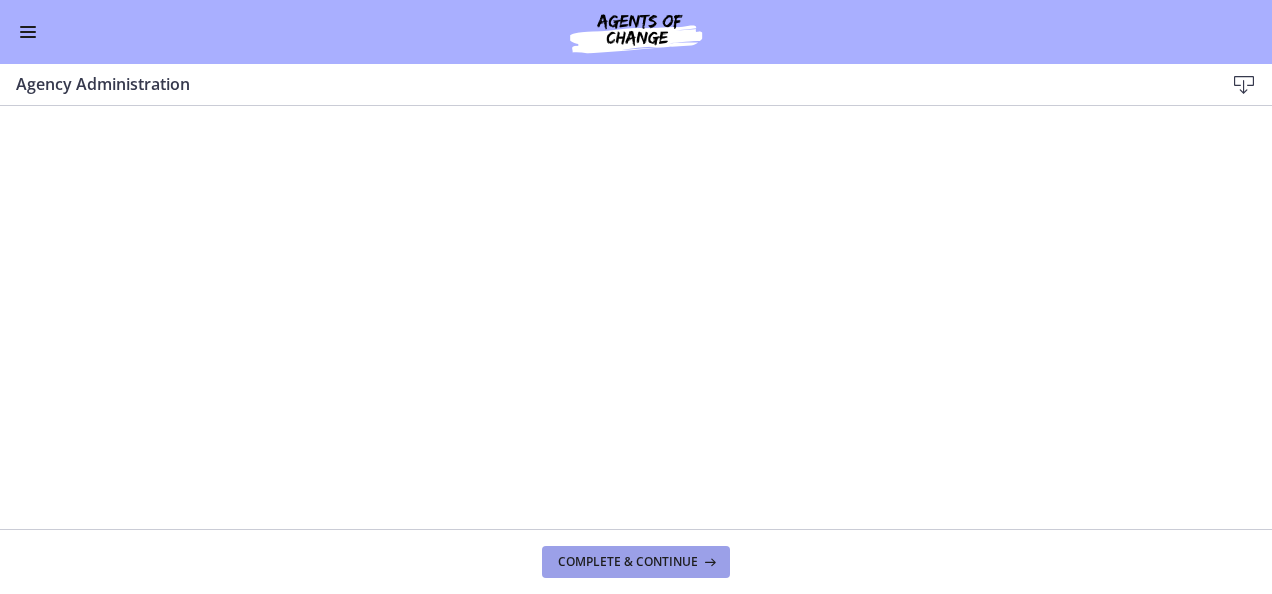 click on "Complete & continue" at bounding box center (628, 562) 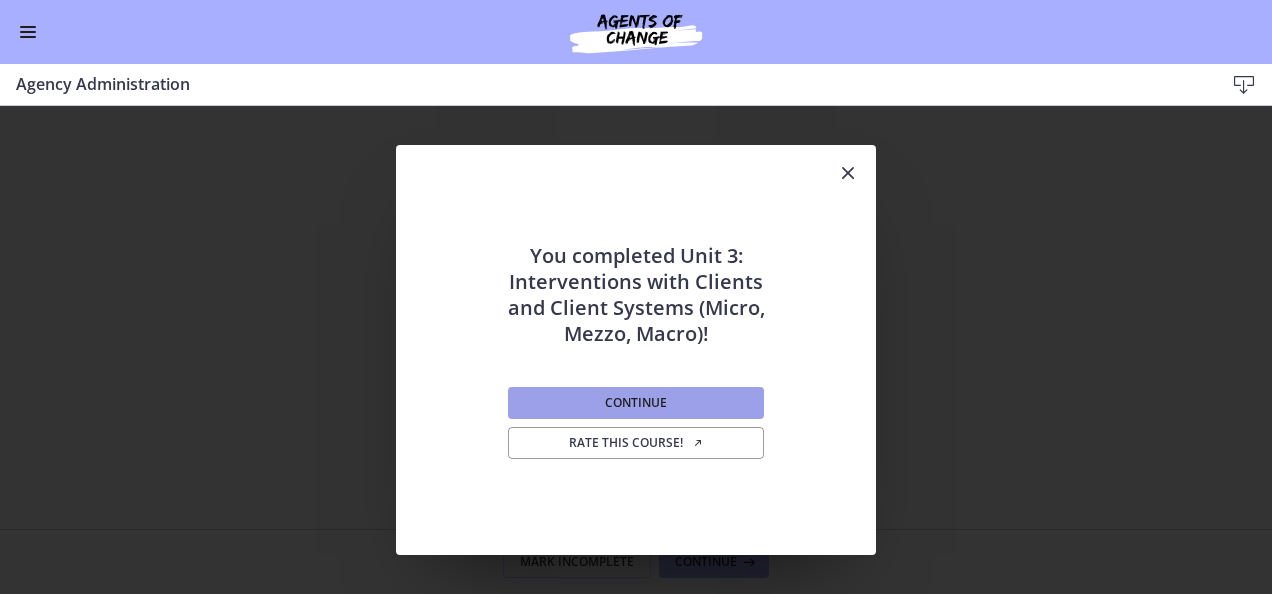 click on "Continue" at bounding box center (636, 403) 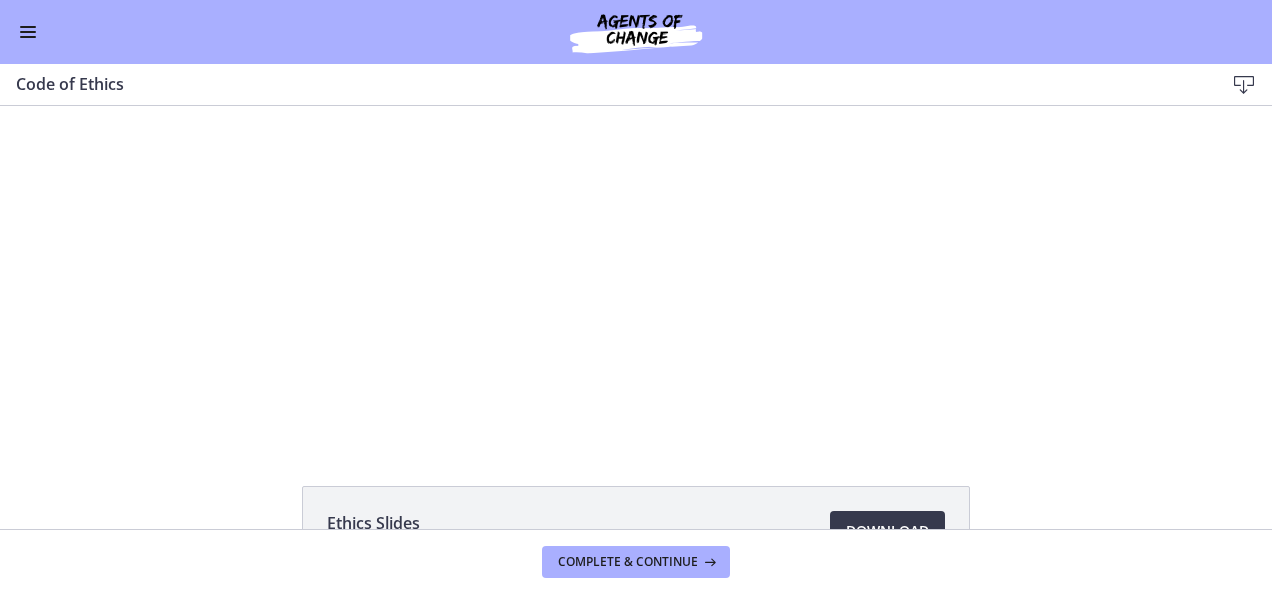 scroll, scrollTop: 0, scrollLeft: 0, axis: both 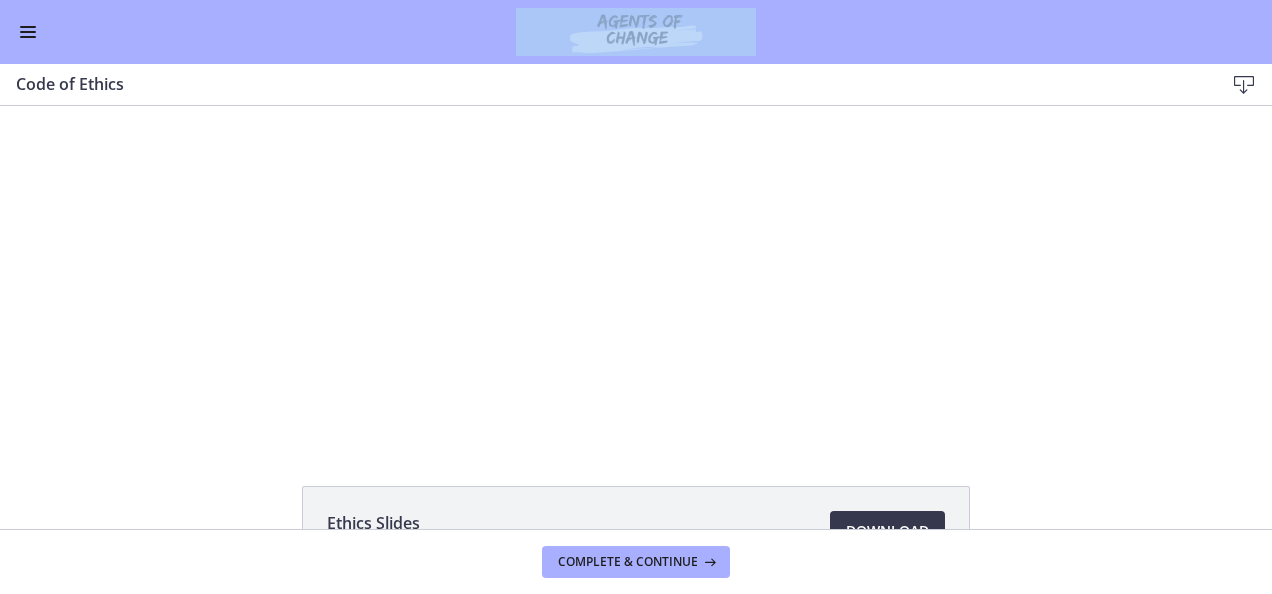 click on "Go to Dashboard" at bounding box center (636, 32) 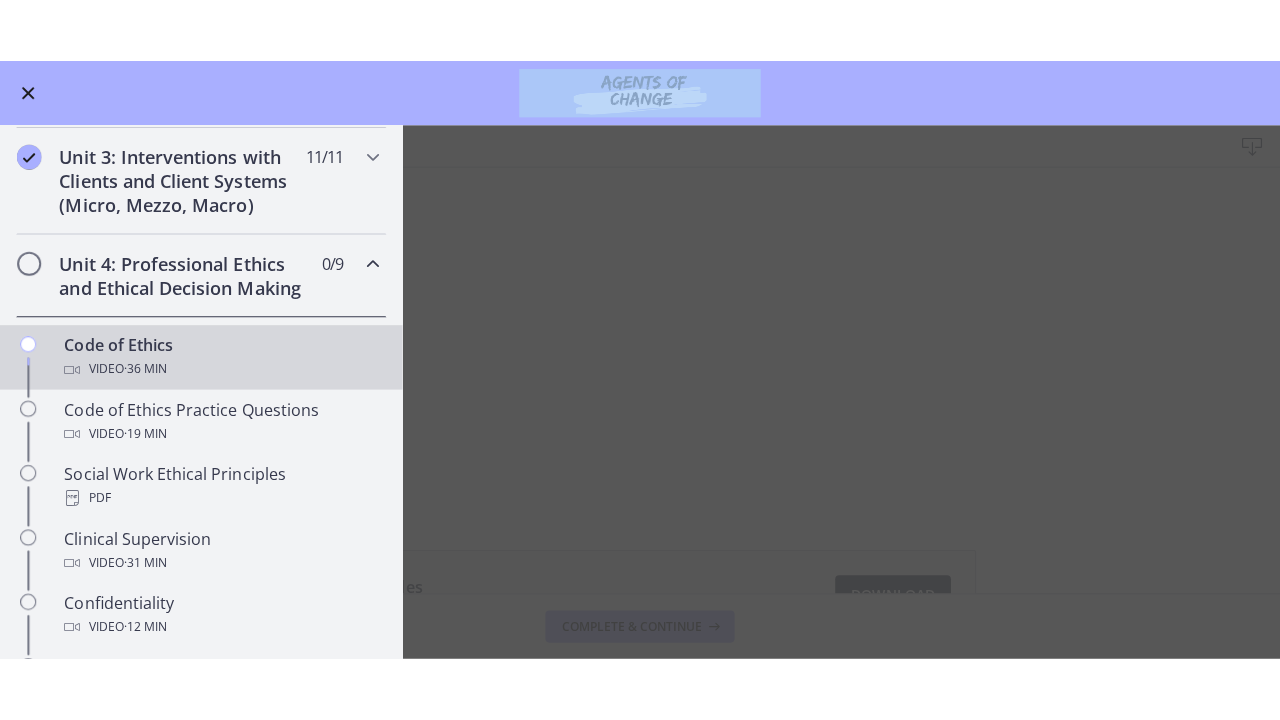 scroll, scrollTop: 635, scrollLeft: 0, axis: vertical 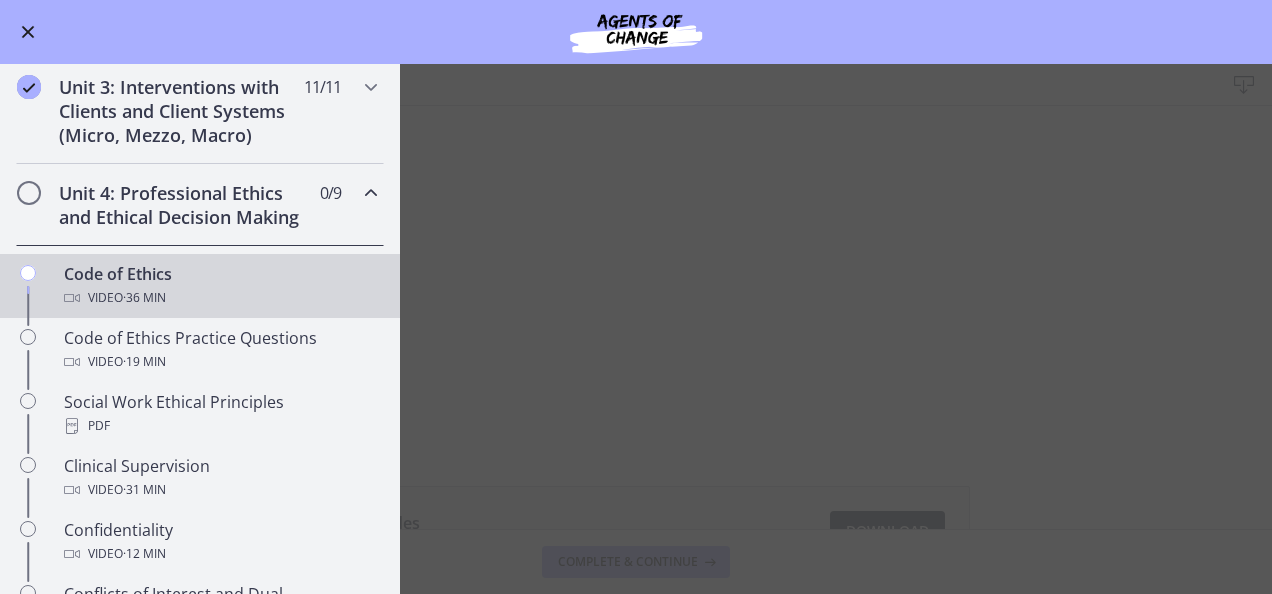 click on "Code of Ethics
Download
Enable fullscreen
Ethics Slides
1.2 MB
Download
Opens in a new window
Complete & continue" at bounding box center [636, 329] 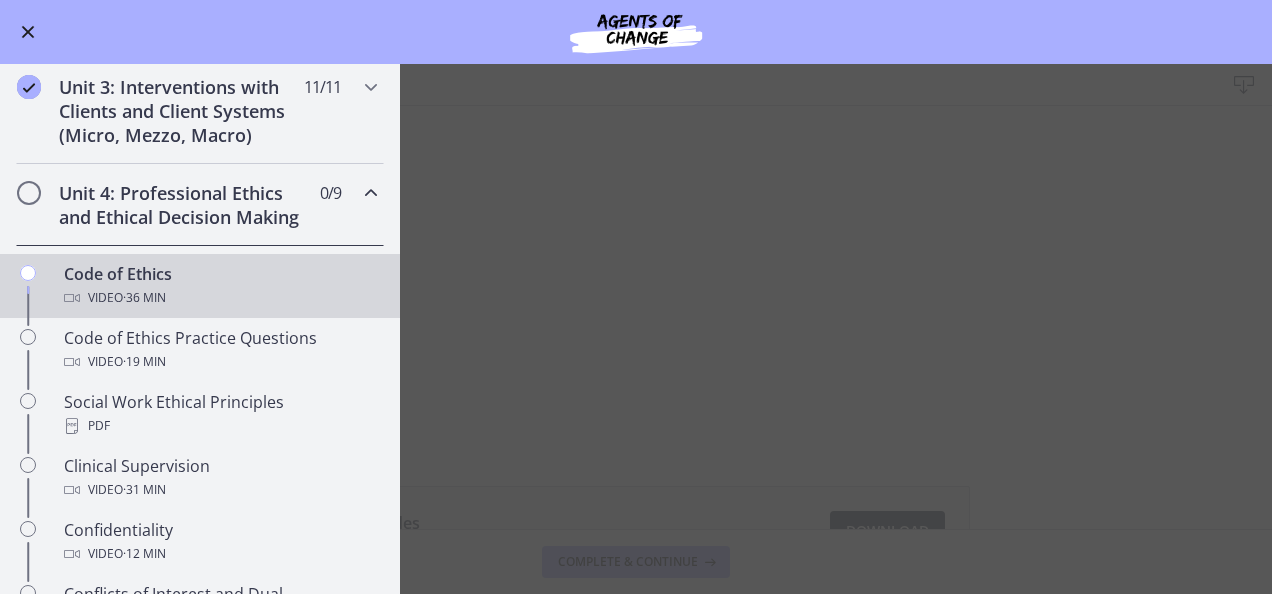 click at bounding box center (28, 32) 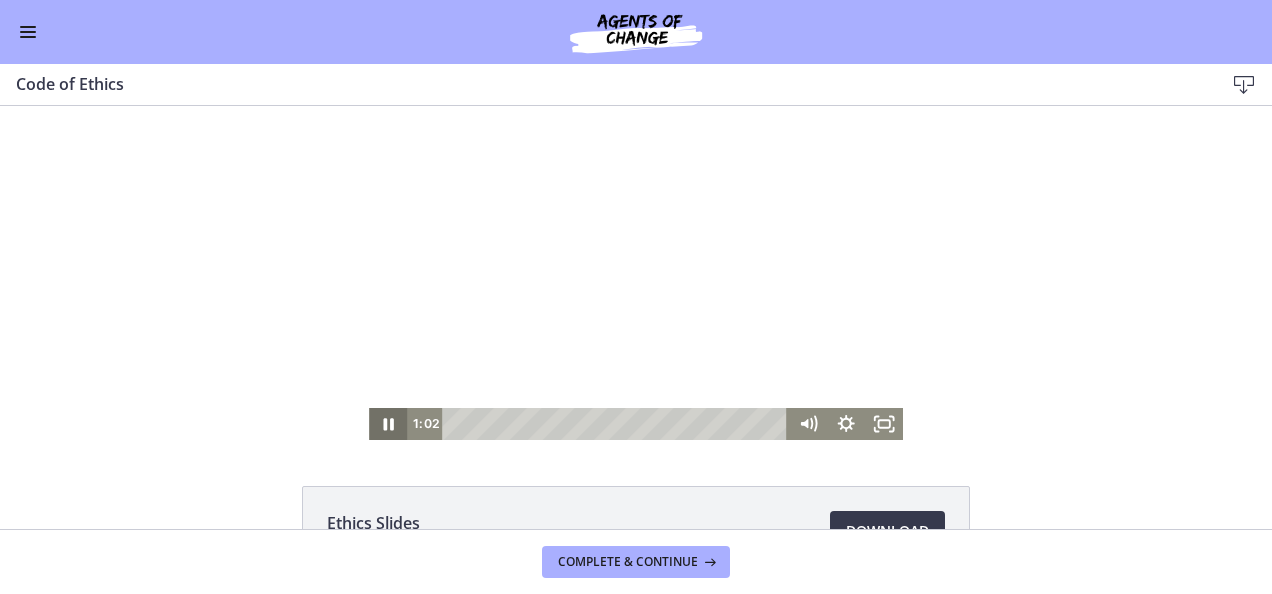 click 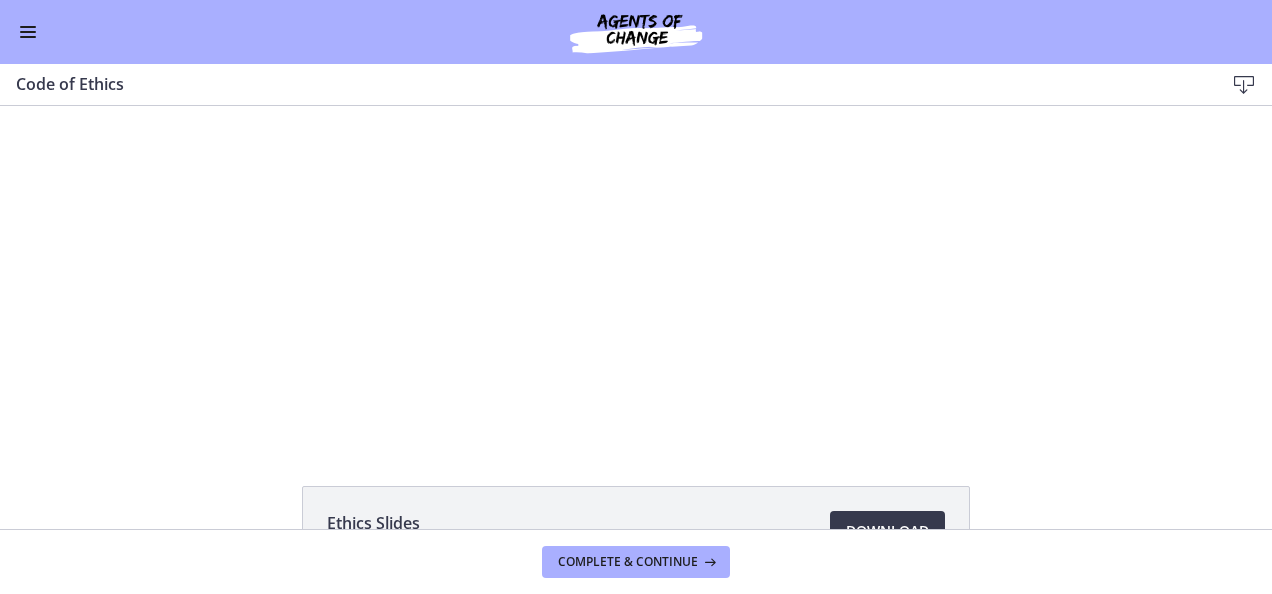 click at bounding box center (28, 32) 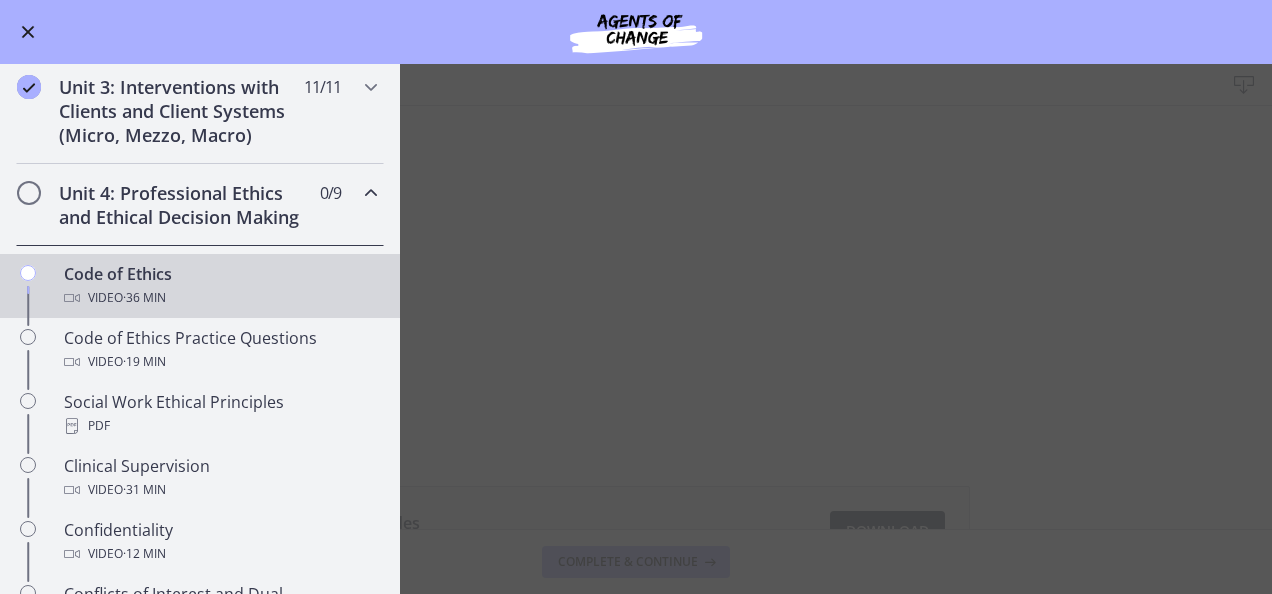 click on "Video
·  36 min" at bounding box center (220, 298) 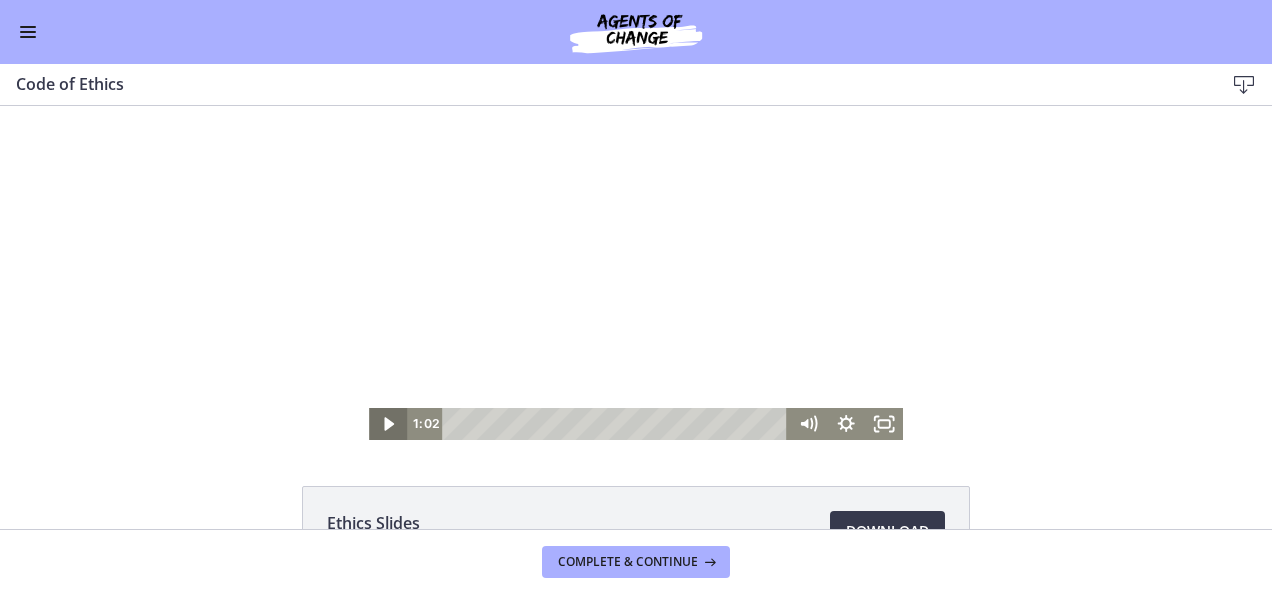 click 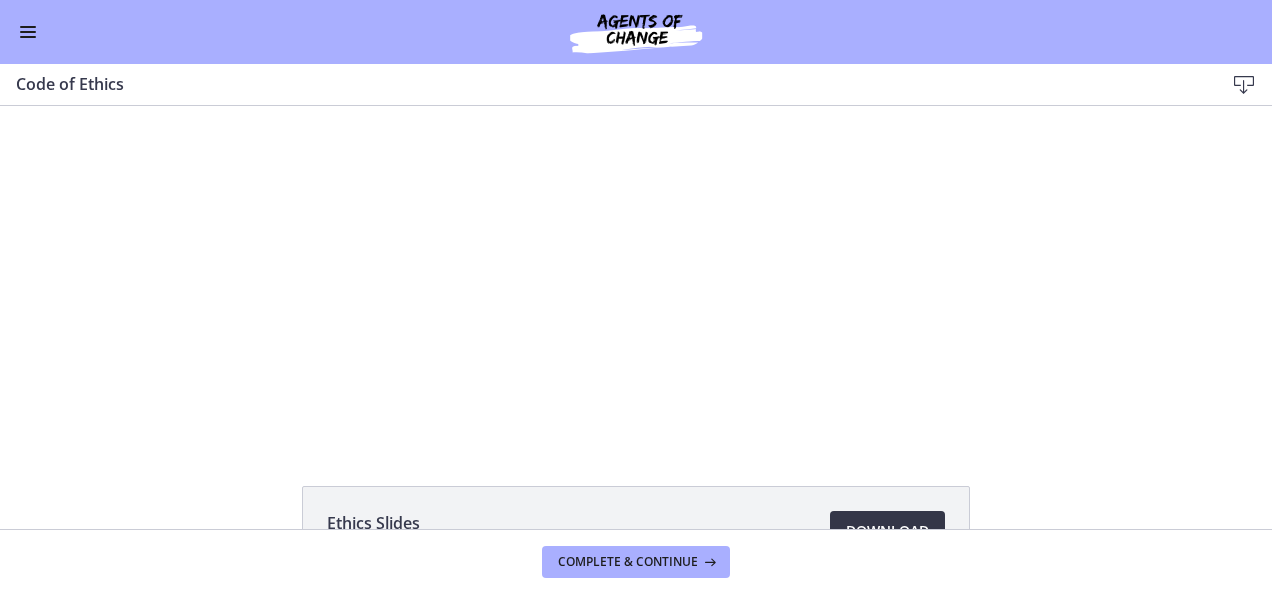 click on "Download
Opens in a new window" at bounding box center (887, 531) 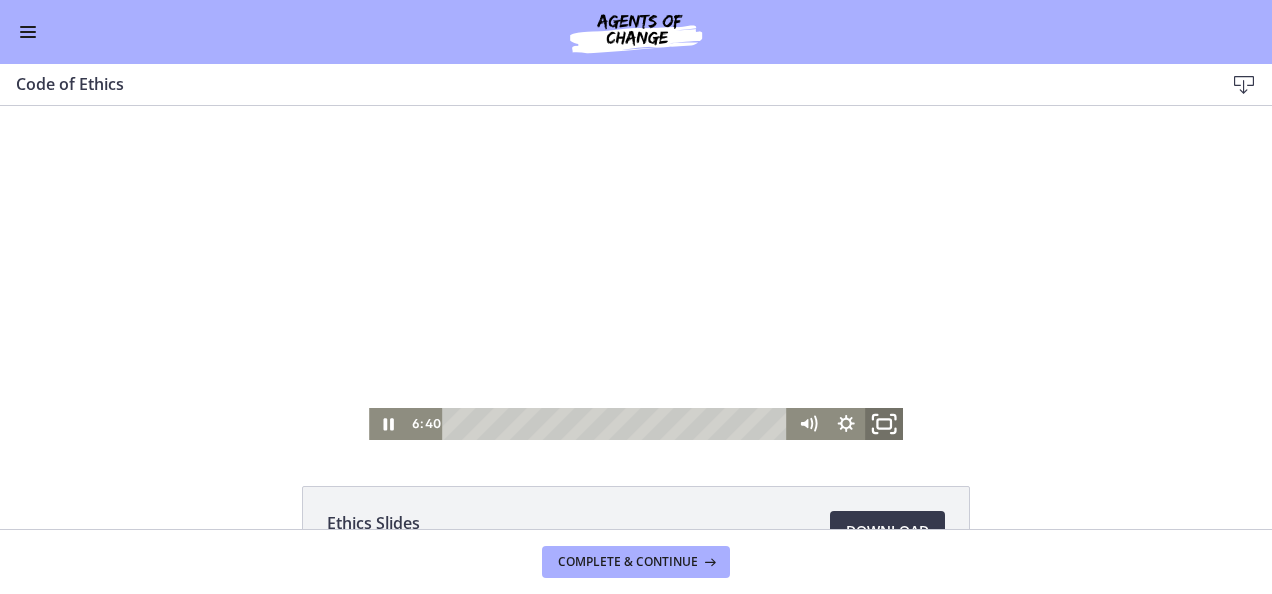 click 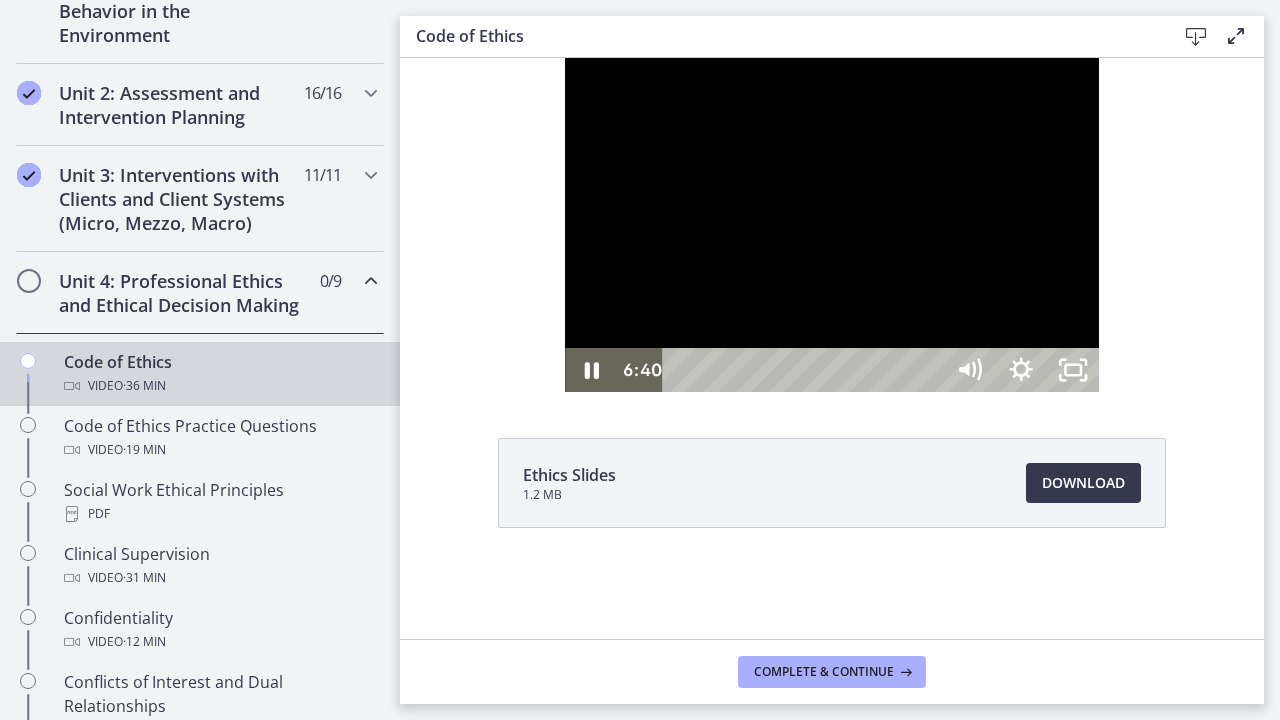scroll, scrollTop: 640, scrollLeft: 0, axis: vertical 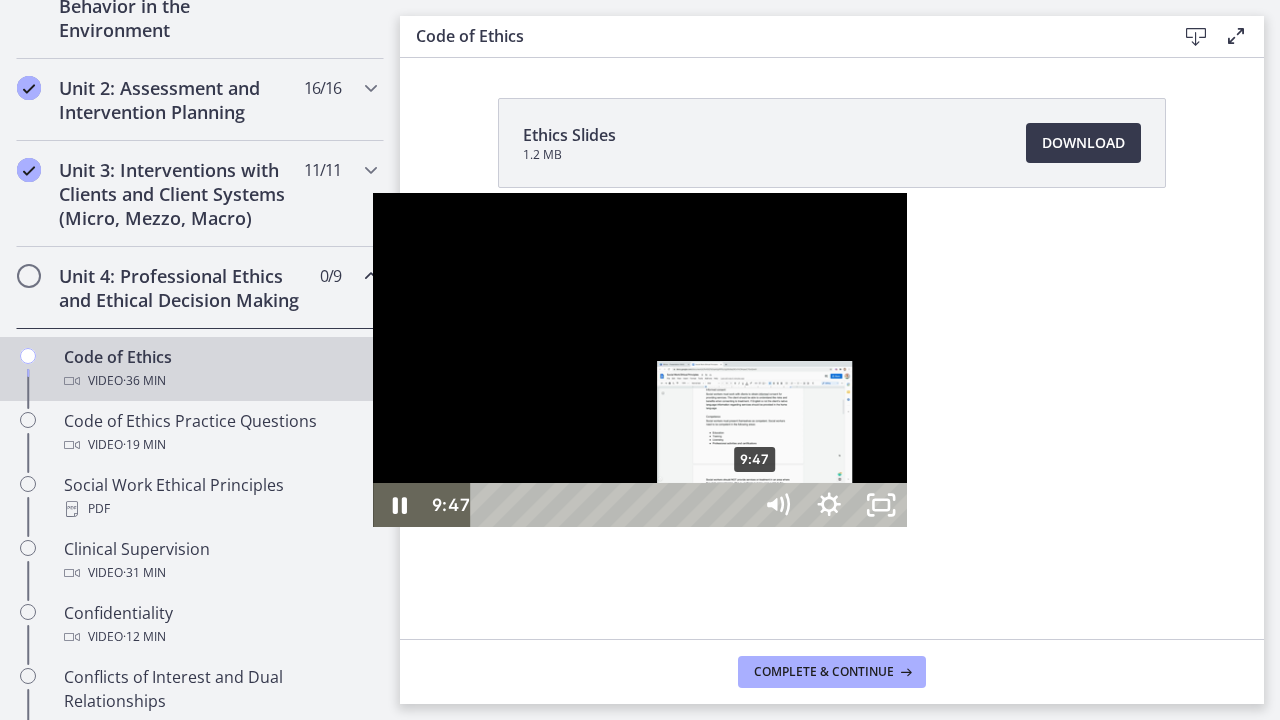 click at bounding box center (755, 505) 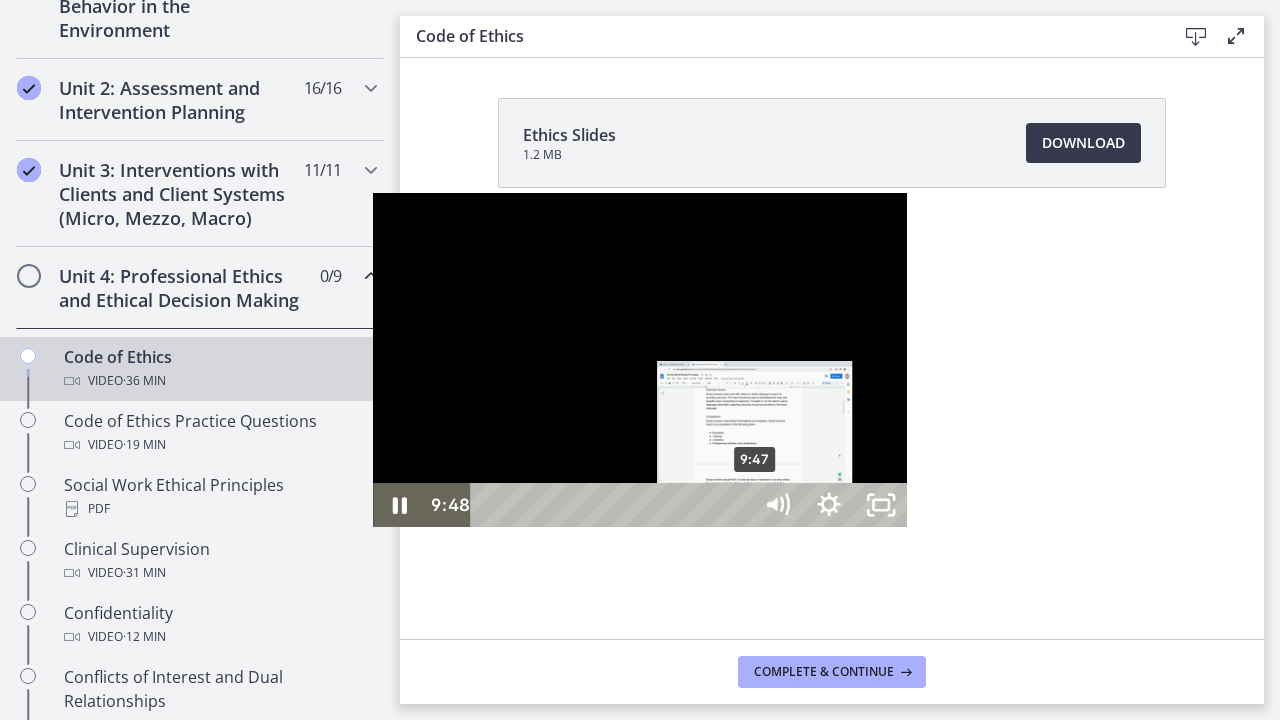click at bounding box center (755, 505) 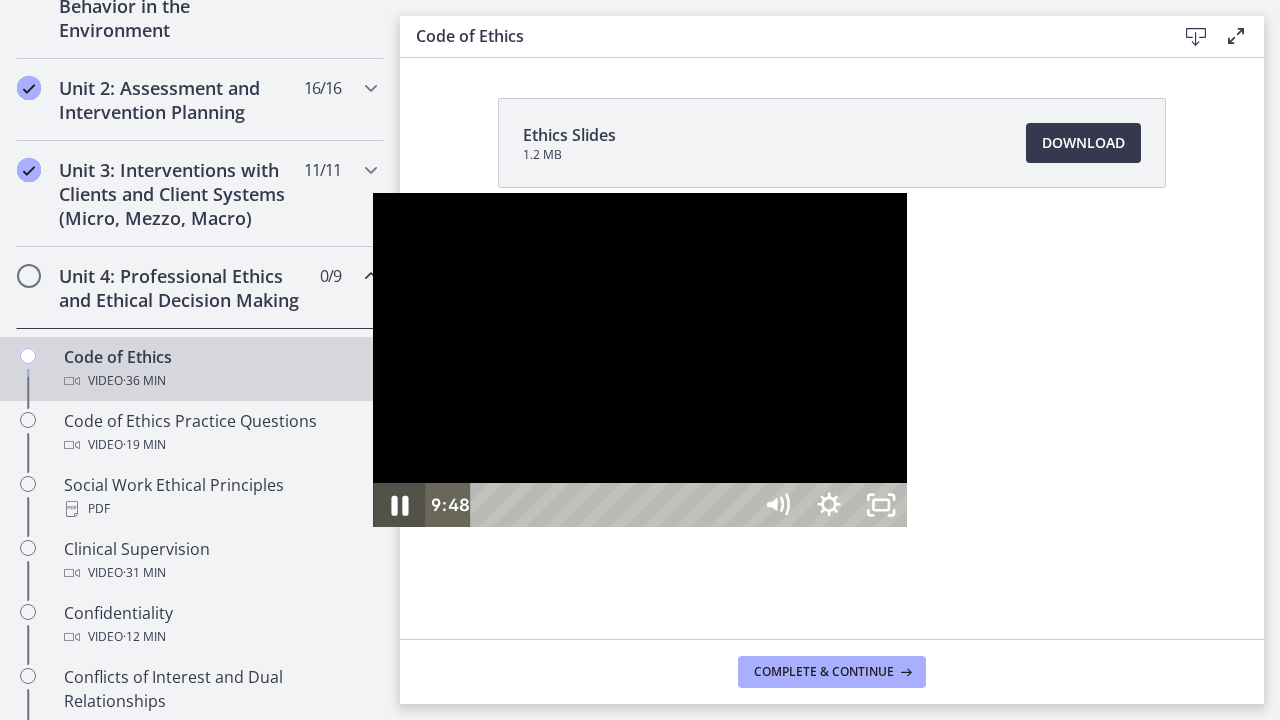 click 